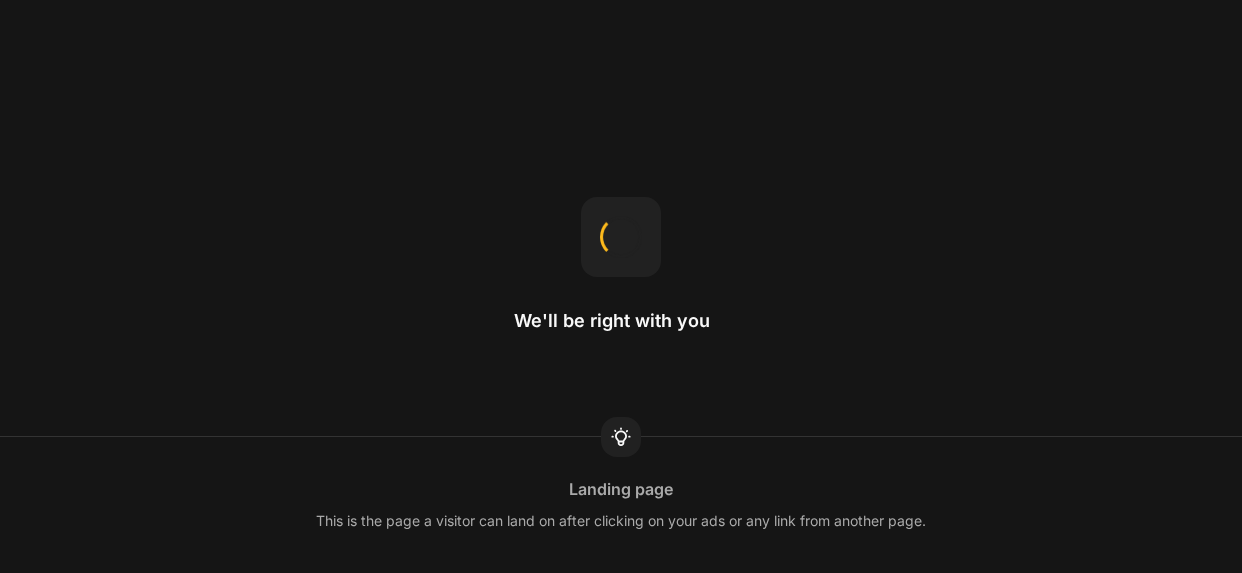 scroll, scrollTop: 0, scrollLeft: 0, axis: both 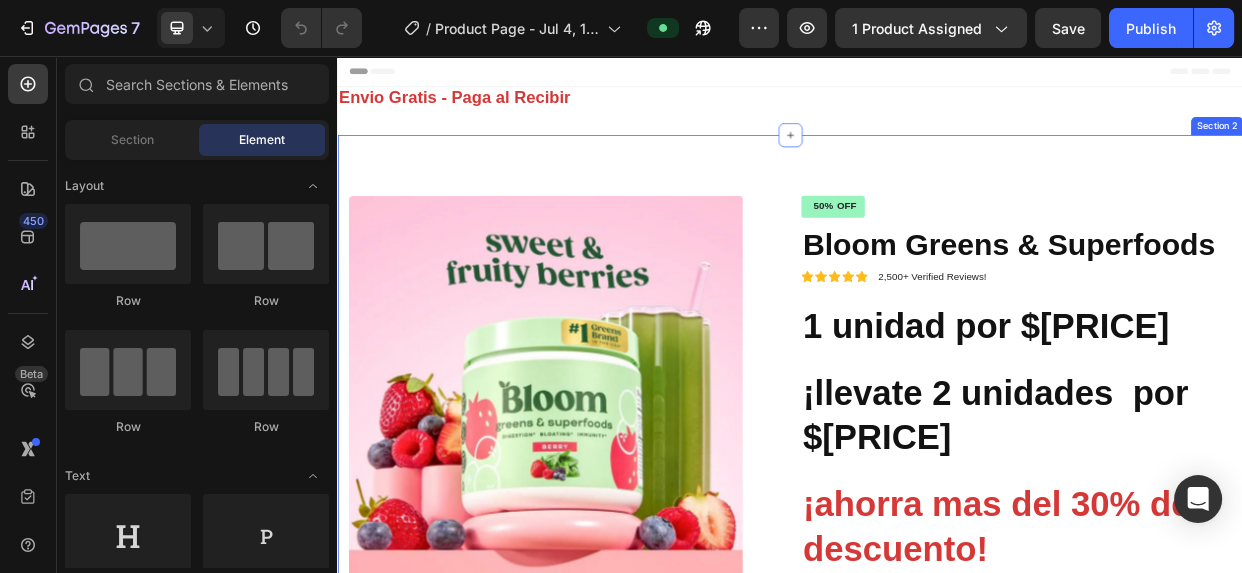 click on "Product Images
Material
Shipping
Care instruction Accordion Icon Icon Icon Icon Icon Icon List +3,500 clientes satisfechos  Text Block Row 50% OFF Discount Tag Bloom Greens & Superfoods Product Title Icon Icon Icon Icon Icon Icon List 2,500+ Verified Reviews! Text Block Row 1 unidad por $[PRICE] Heading ¡llevate 2 unidades  por $[PRICE] Heading ¡ahorra mas del 30% de descuento! Heading   Pide y paga al recibir ¡Ultimas Unidades! Button
Icon Envio gratis a todo Ecuador  Text Block Row Setup options like colors, sizes with product variant.       Add new variant   or   sync data Product Variants & Swatches Image Estamos comprometidos con tu bienestar. Text Block Row Row Aumenta tu energía natural y bienestar diario    Heading Image Image Product Text Block Image Este suplemento facilita la incorporación de más frutas y verdura a tu dieta, ¡para que te conviertas fácilmente en el mejor de ti mismo! Heading Image Section 2" at bounding box center (937, 2136) 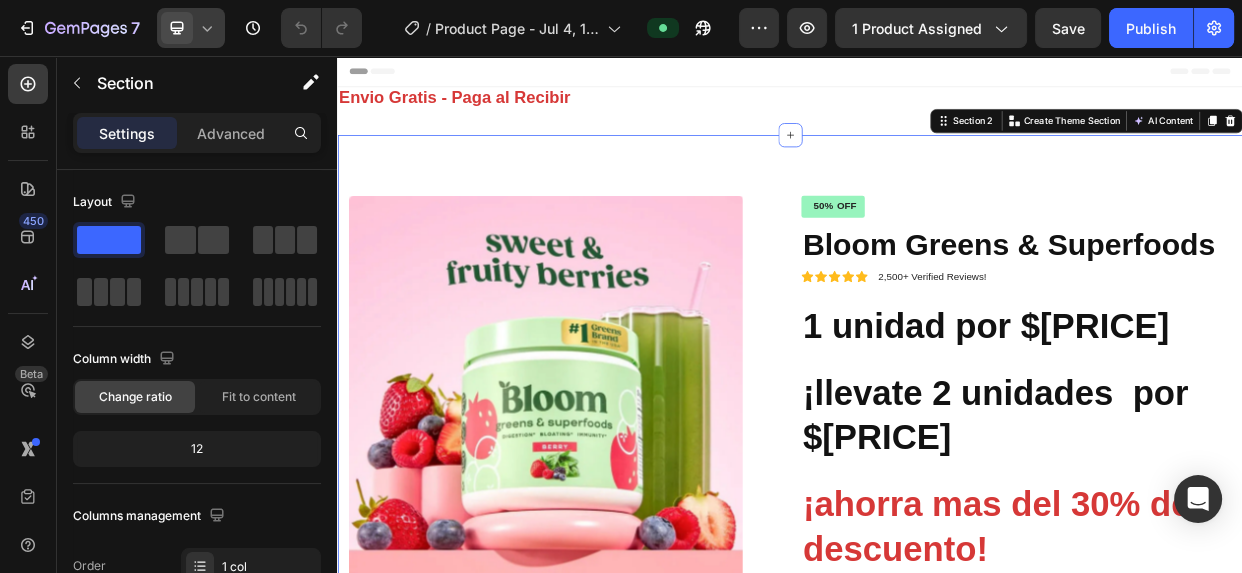 click 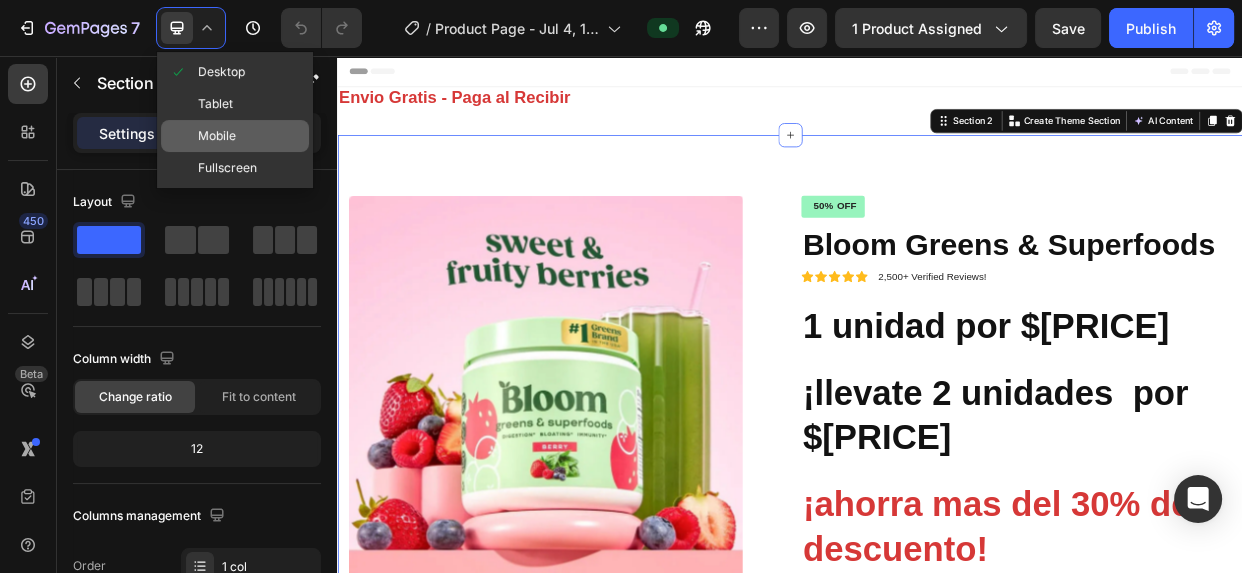 click on "Mobile" at bounding box center (217, 136) 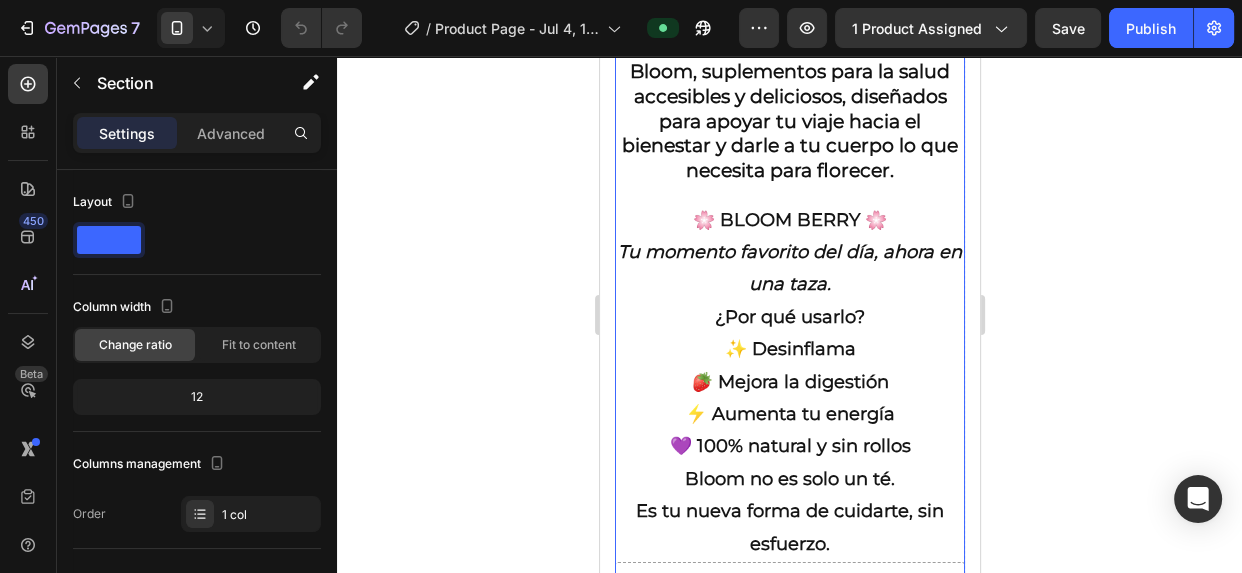 scroll, scrollTop: 5934, scrollLeft: 0, axis: vertical 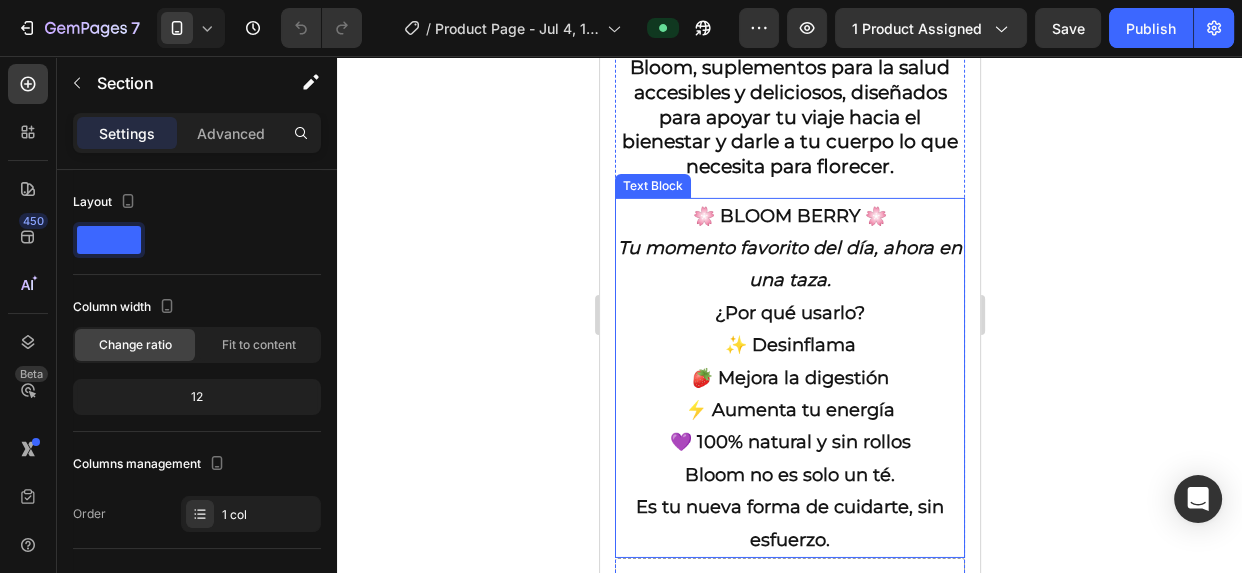 click on "¿Por qué usarlo?" at bounding box center (789, 313) 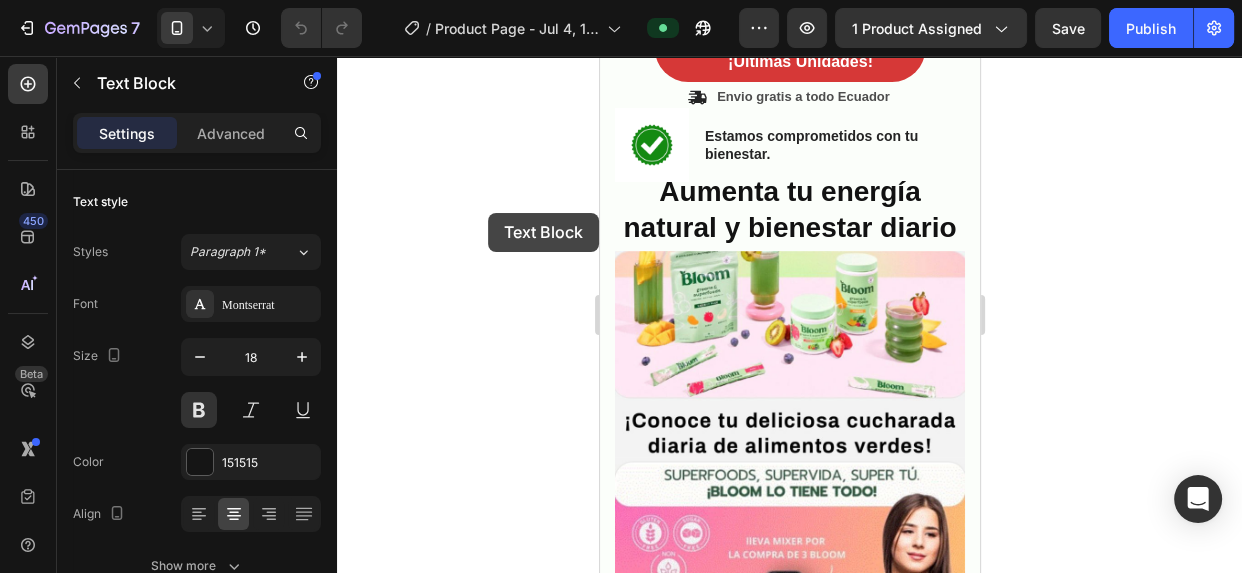 scroll, scrollTop: 471, scrollLeft: 0, axis: vertical 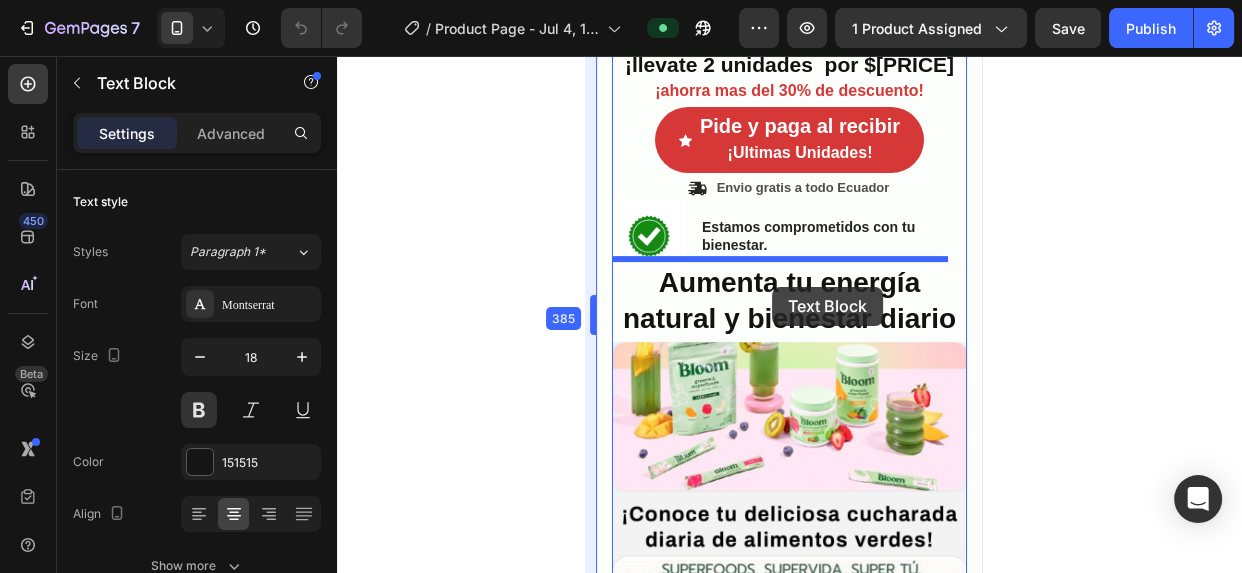 drag, startPoint x: 772, startPoint y: 287, endPoint x: 1369, endPoint y: 343, distance: 599.6207 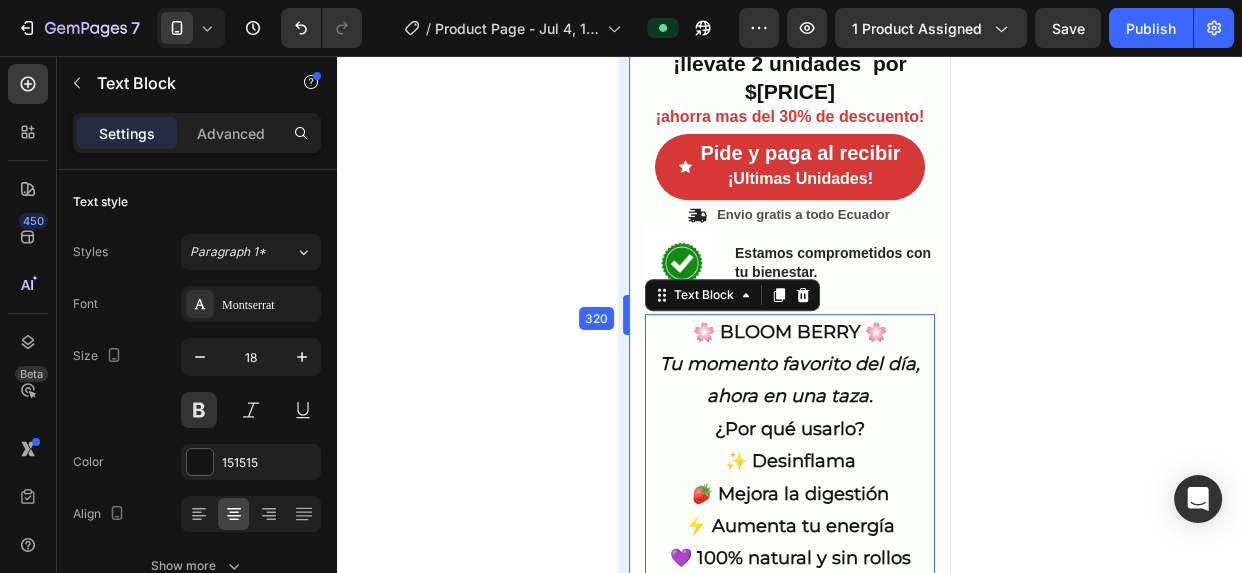 scroll, scrollTop: 452, scrollLeft: 0, axis: vertical 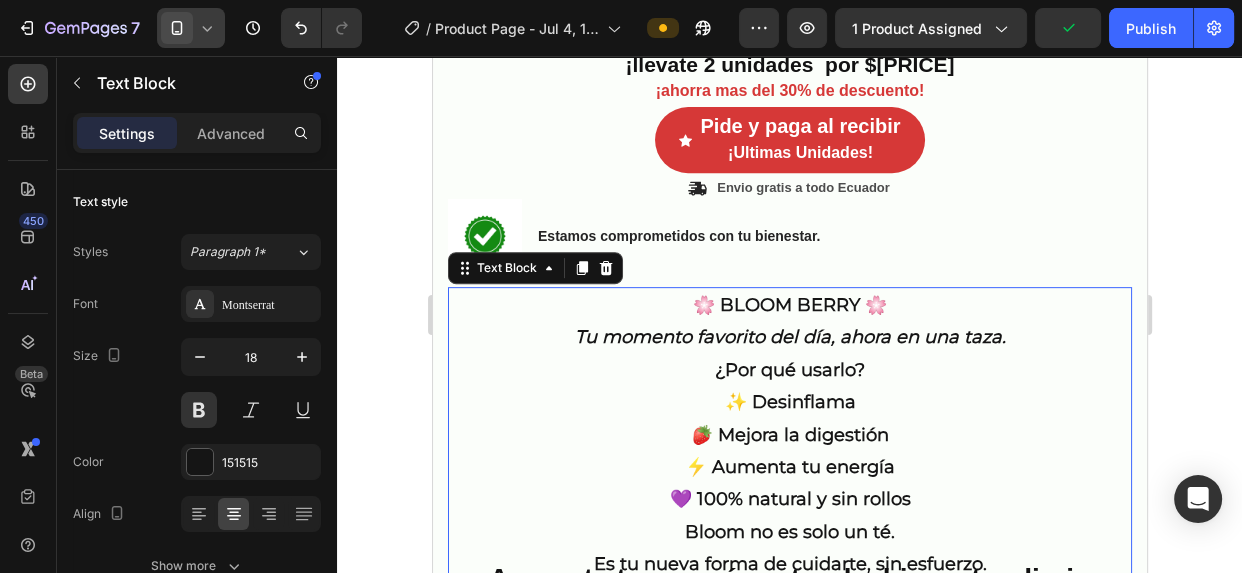 click 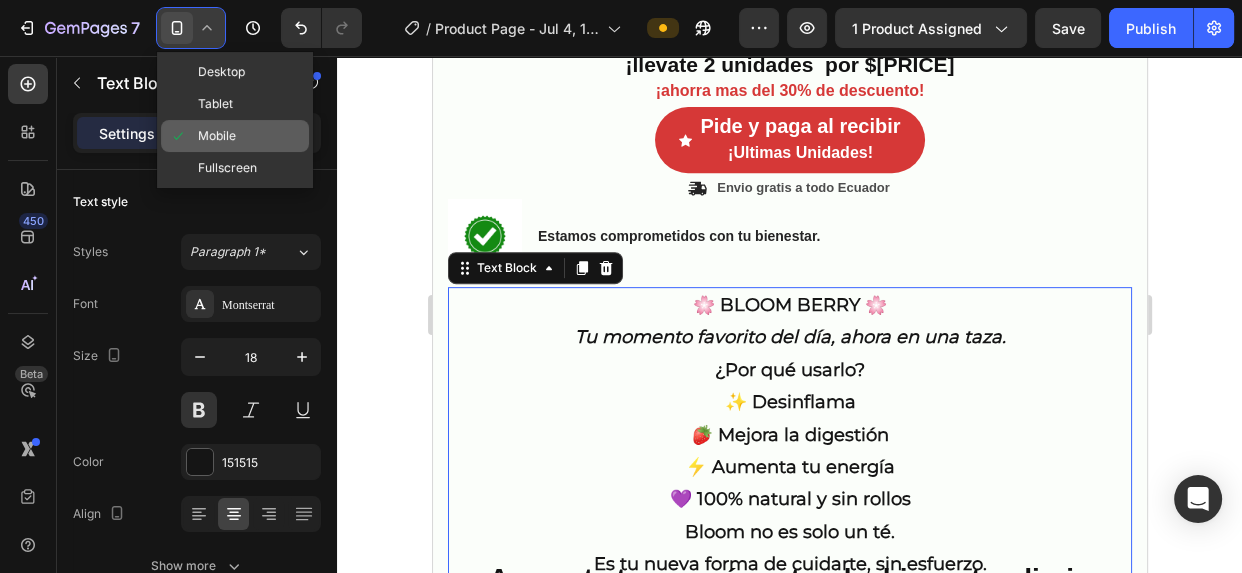 click on "Mobile" 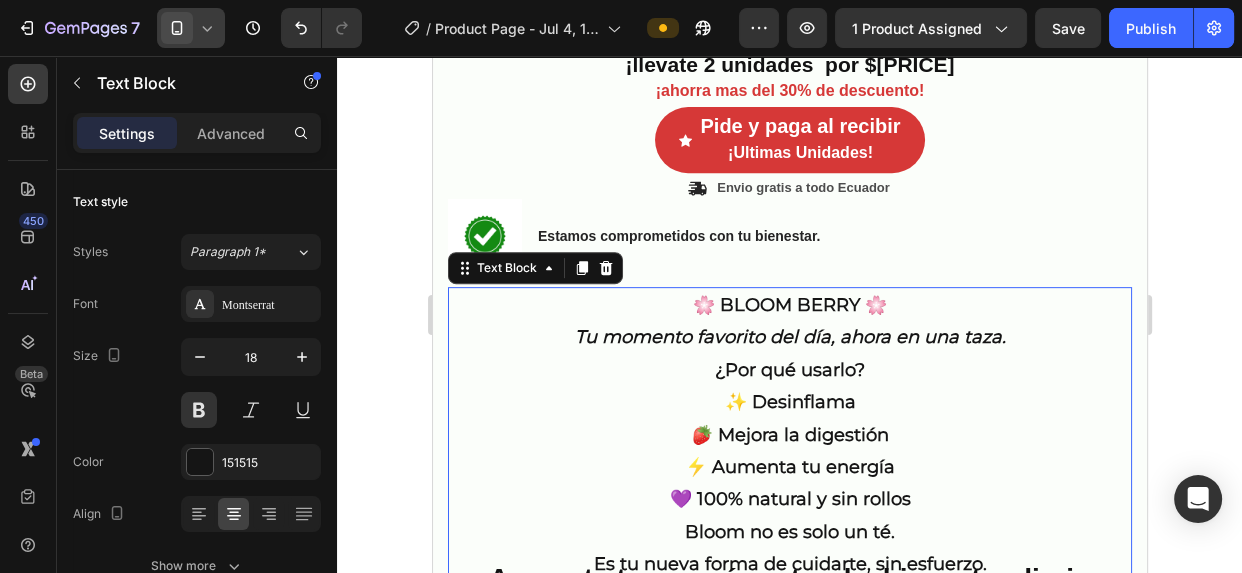 click 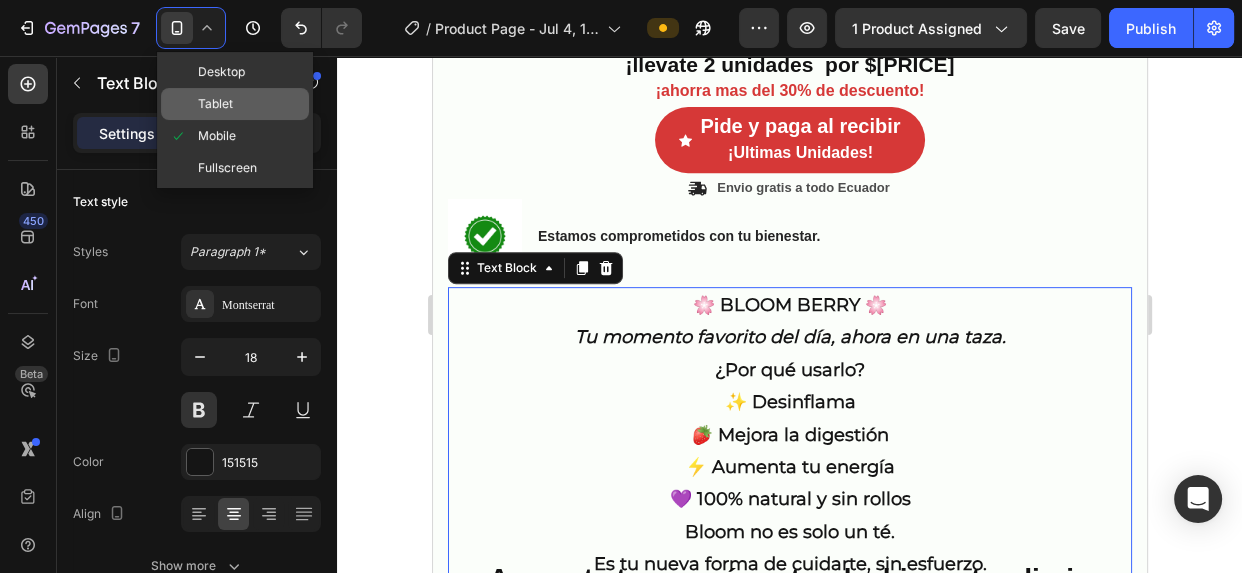 click on "Tablet" 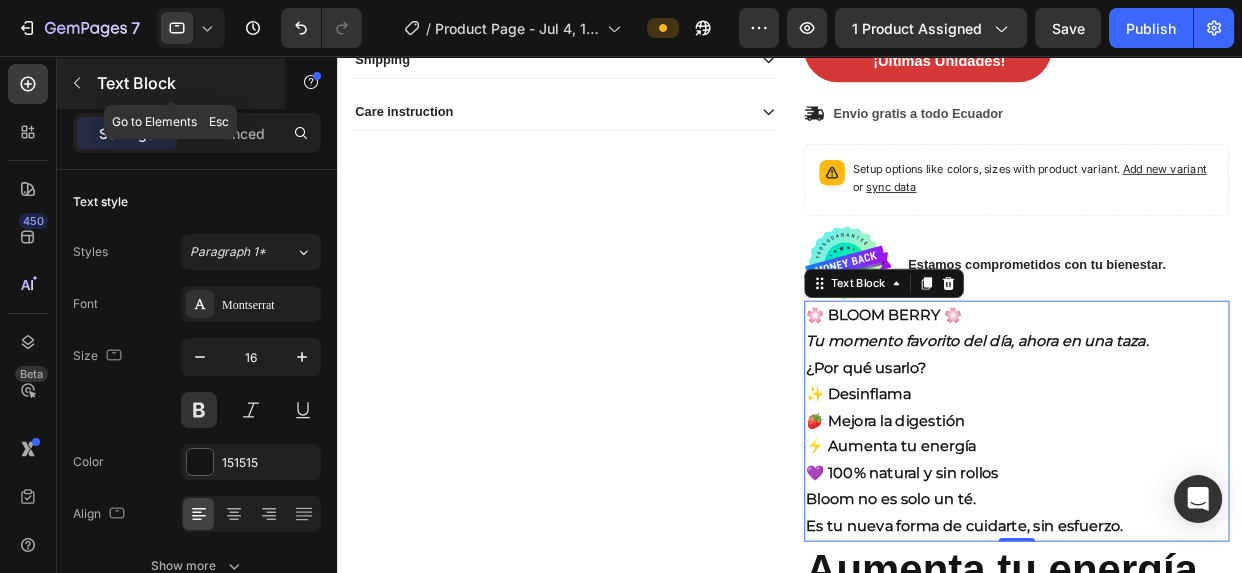scroll, scrollTop: 972, scrollLeft: 0, axis: vertical 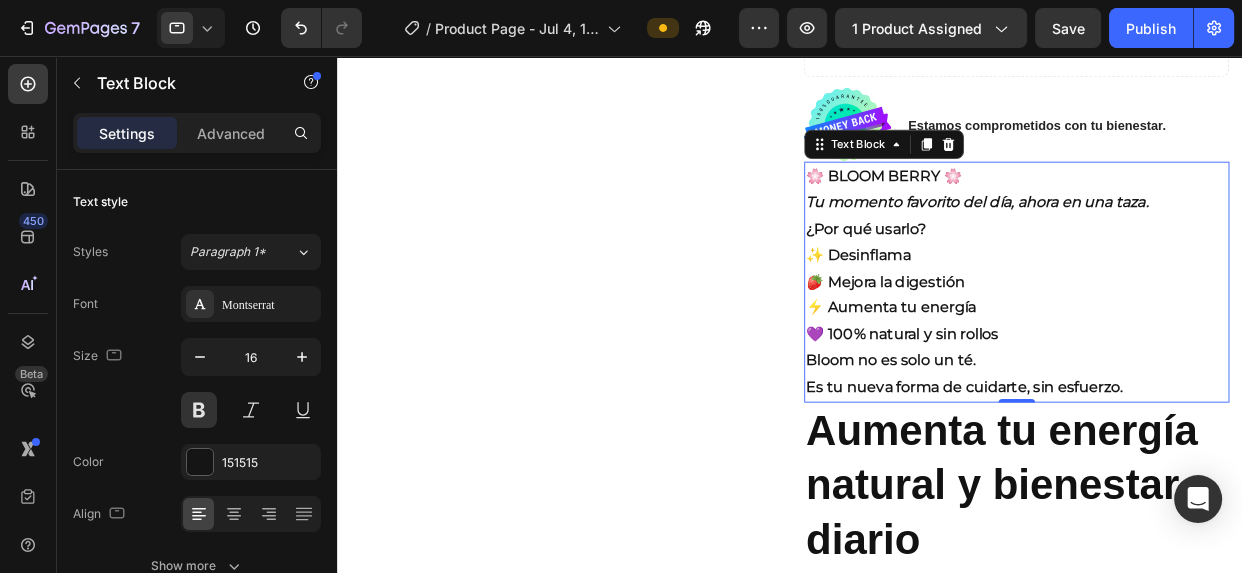 click 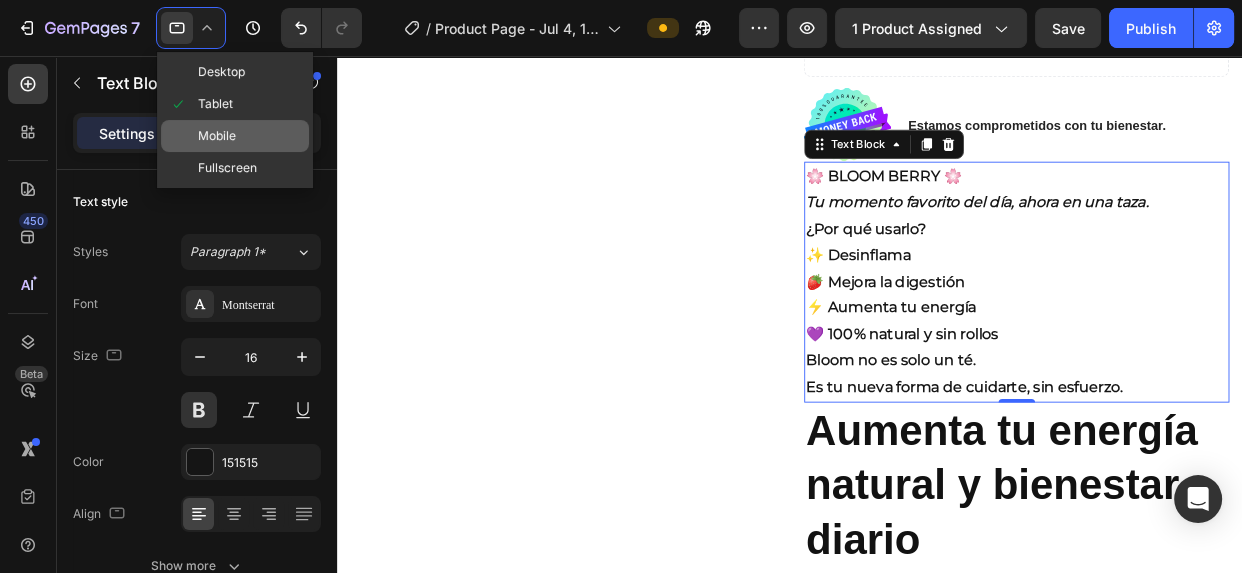 click on "Mobile" 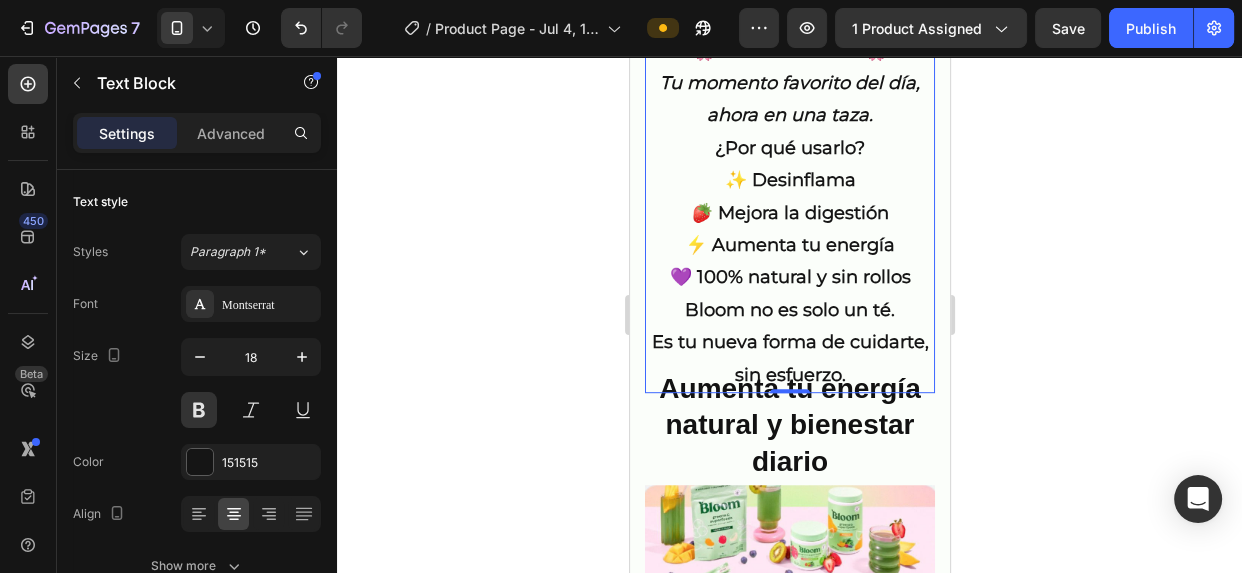 scroll, scrollTop: 879, scrollLeft: 0, axis: vertical 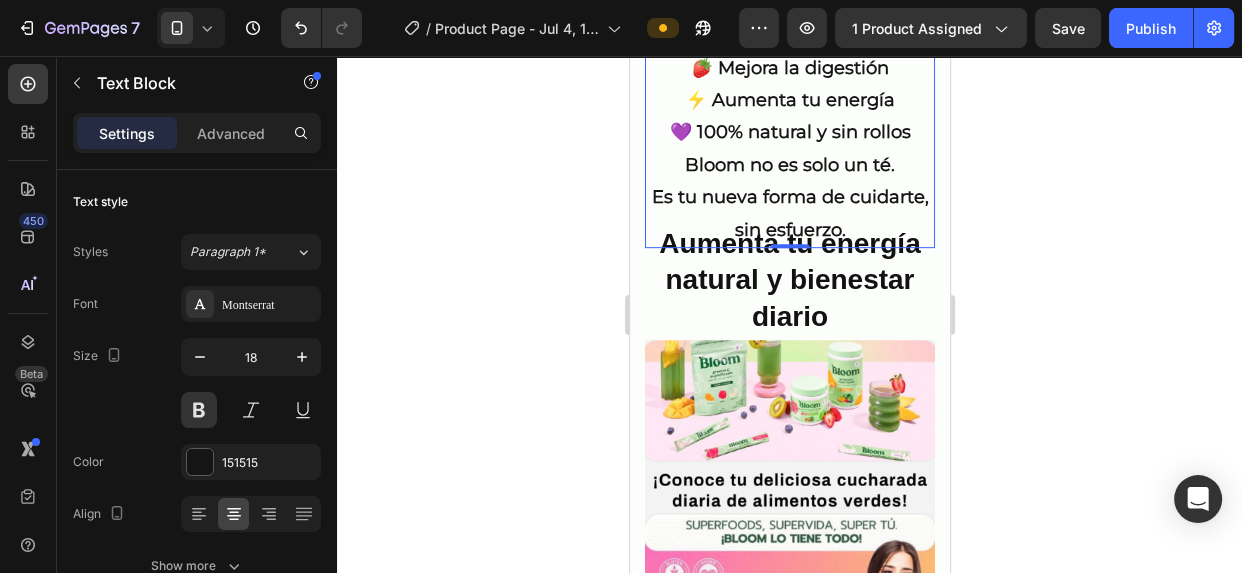 click 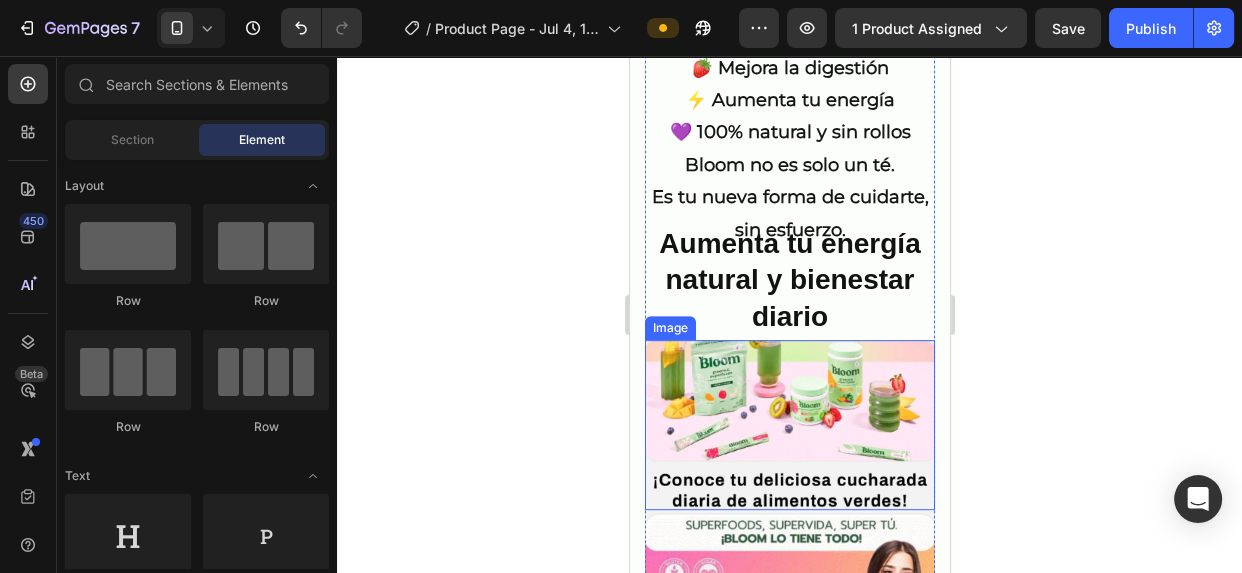 click at bounding box center (789, 425) 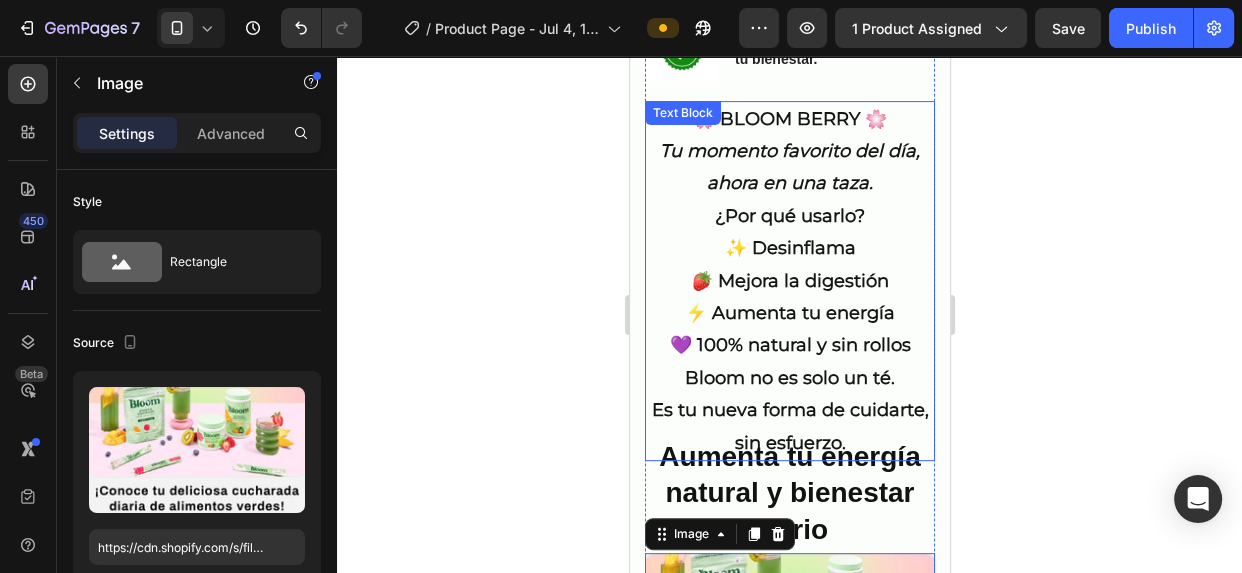 scroll, scrollTop: 606, scrollLeft: 0, axis: vertical 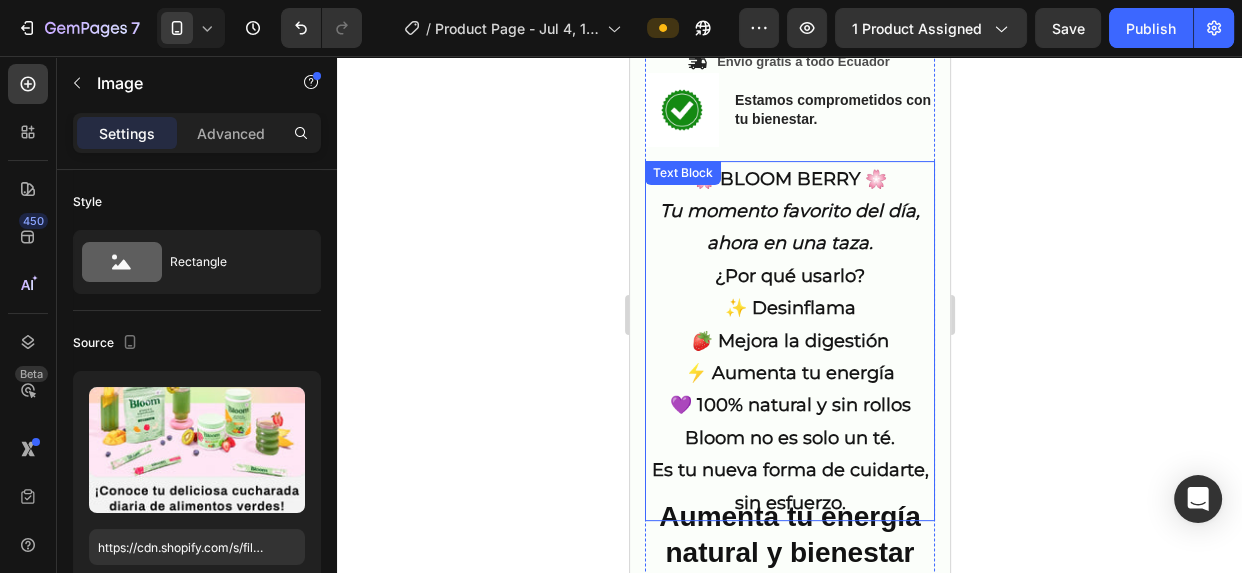click on "Tu momento favorito del día, ahora en una taza." at bounding box center (789, 227) 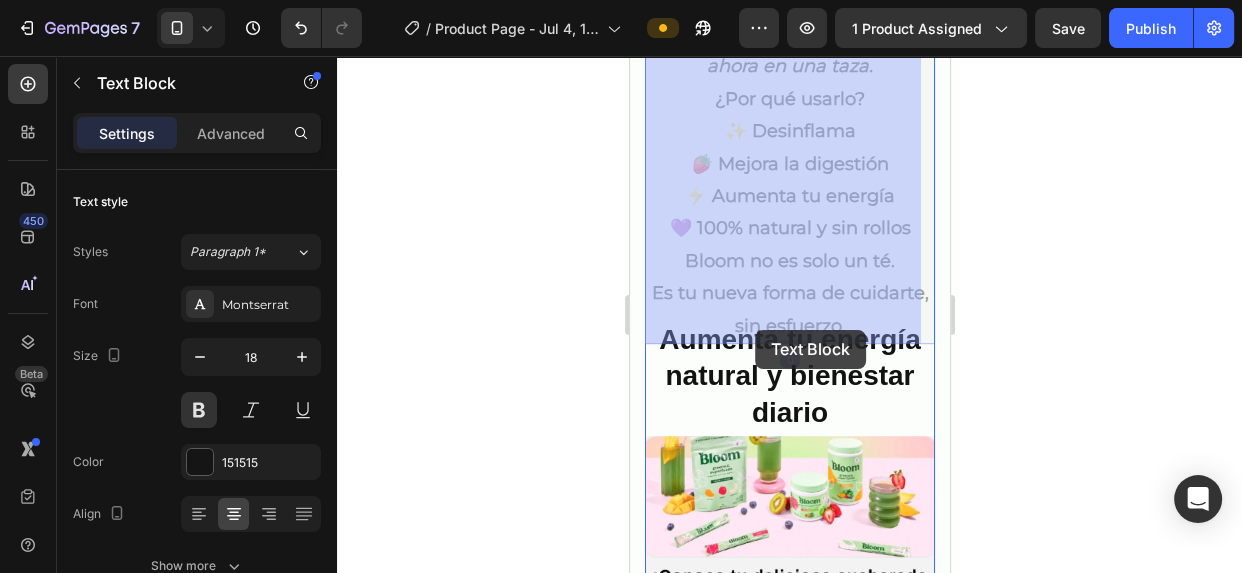 scroll, scrollTop: 788, scrollLeft: 0, axis: vertical 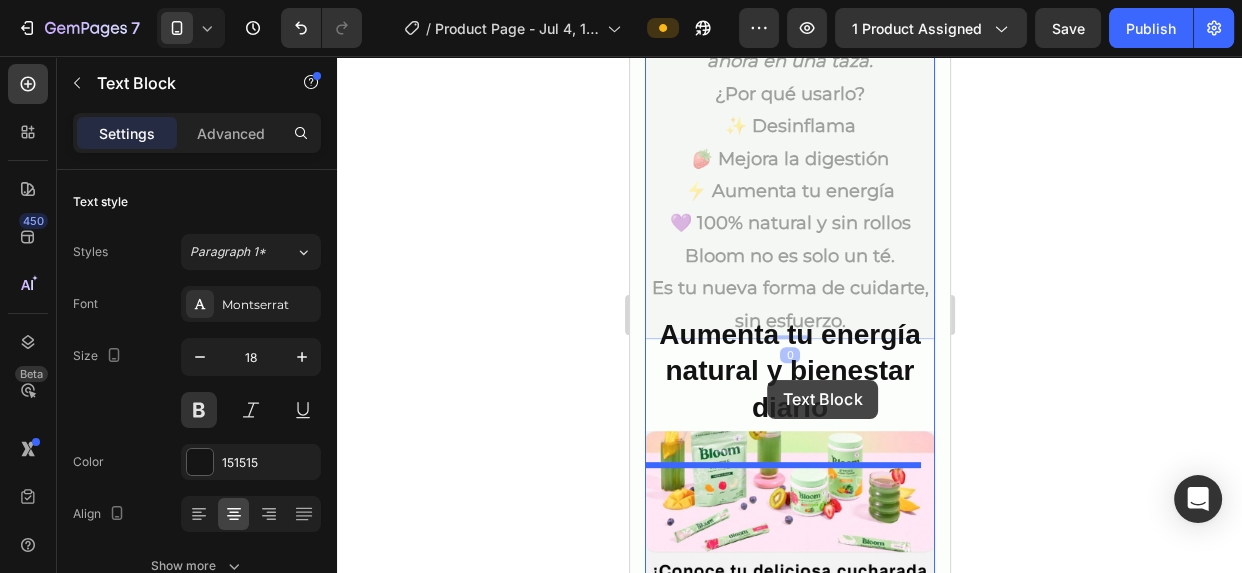drag, startPoint x: 661, startPoint y: 140, endPoint x: 778, endPoint y: 342, distance: 233.43736 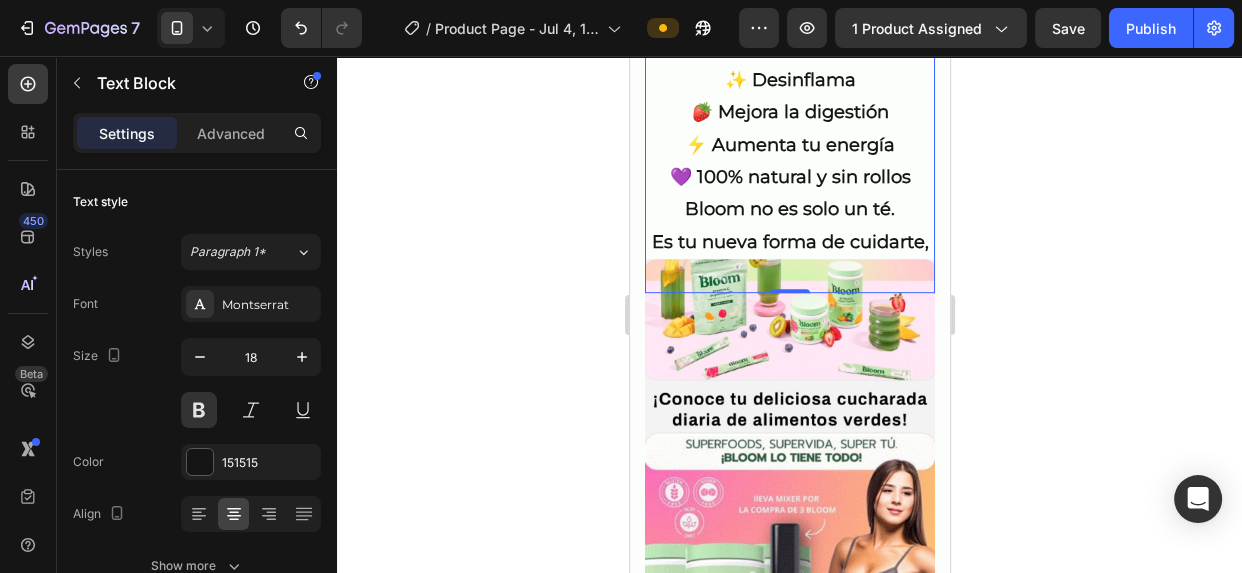scroll, scrollTop: 1064, scrollLeft: 0, axis: vertical 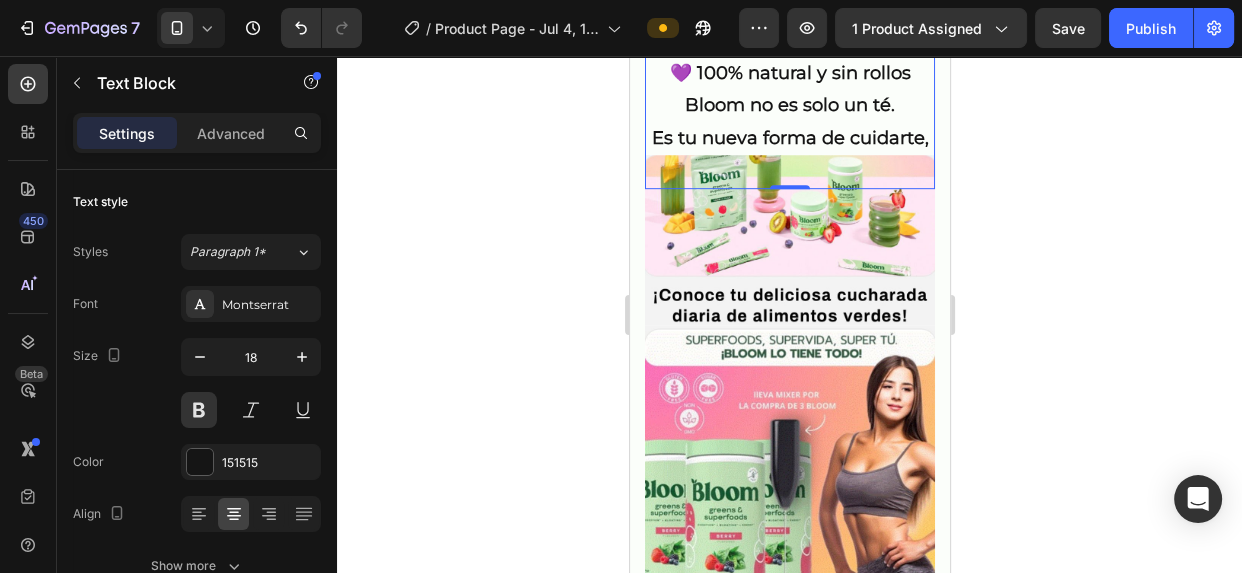 click 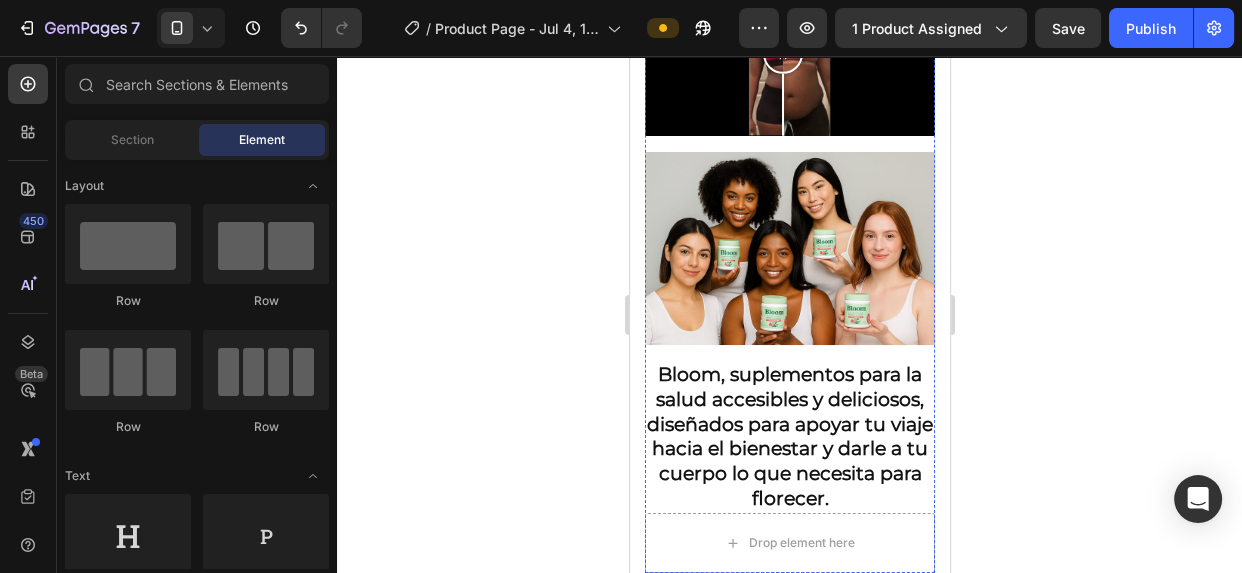 scroll, scrollTop: 5246, scrollLeft: 0, axis: vertical 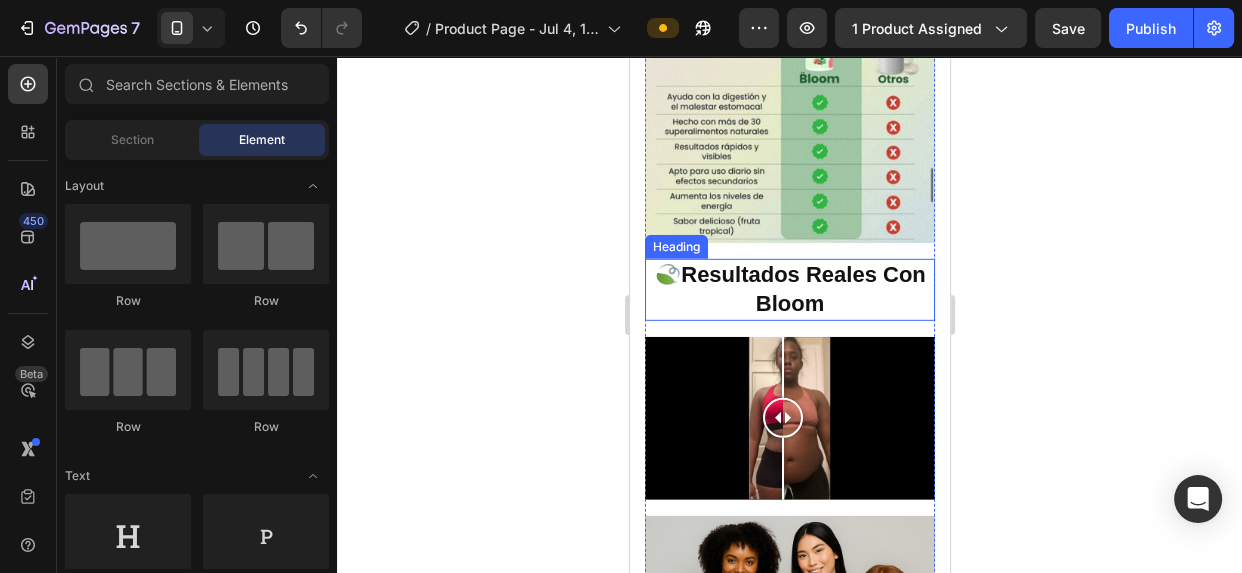 click on "🍃Resultados Reales Con Bloom" at bounding box center [789, 289] 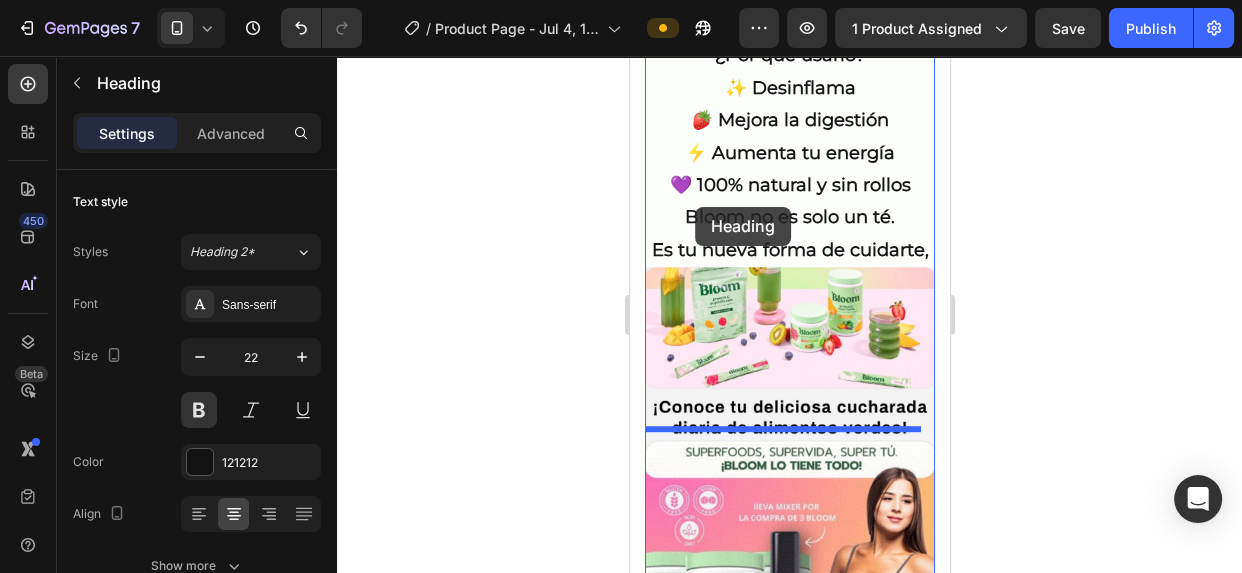 scroll, scrollTop: 824, scrollLeft: 0, axis: vertical 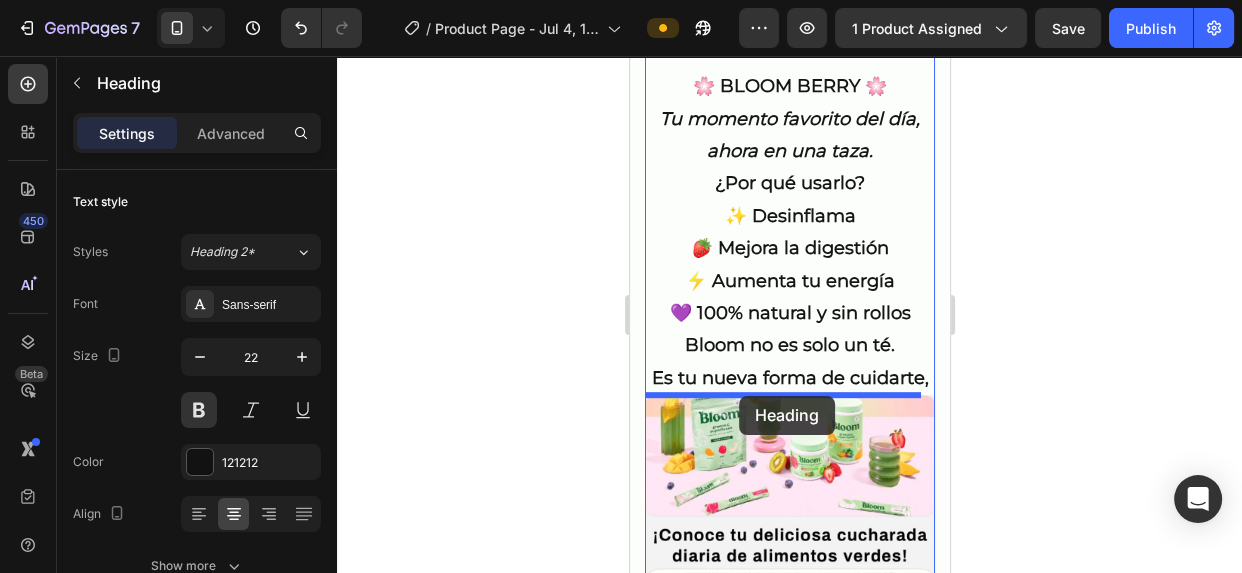 drag, startPoint x: 657, startPoint y: 200, endPoint x: 739, endPoint y: 396, distance: 212.46176 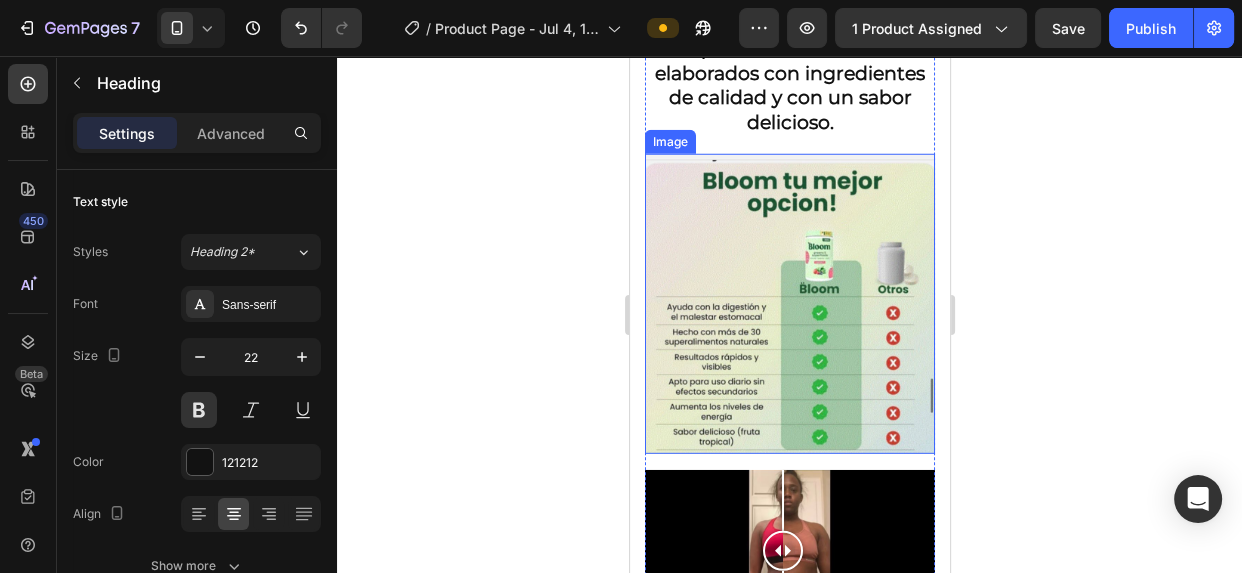 scroll, scrollTop: 5460, scrollLeft: 0, axis: vertical 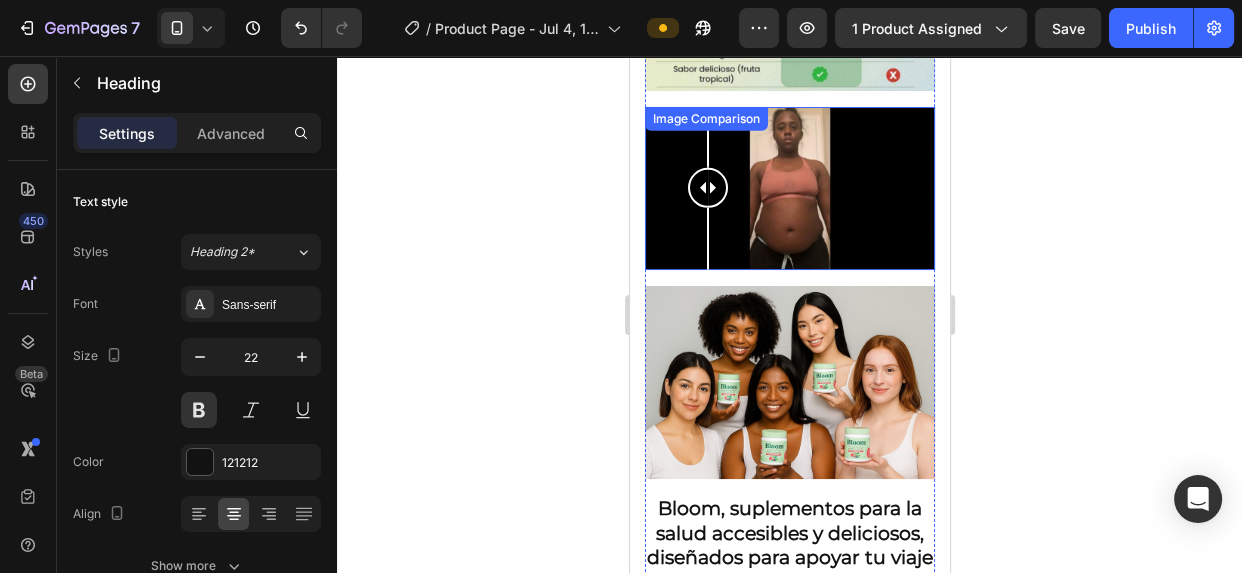 click at bounding box center (789, 188) 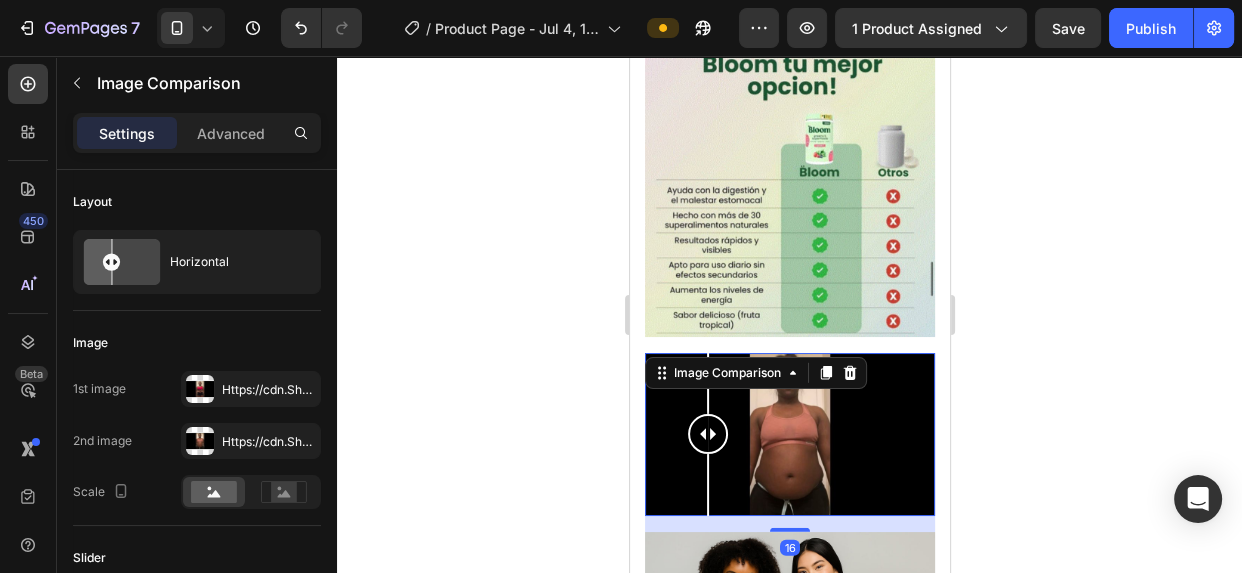 scroll, scrollTop: 5188, scrollLeft: 0, axis: vertical 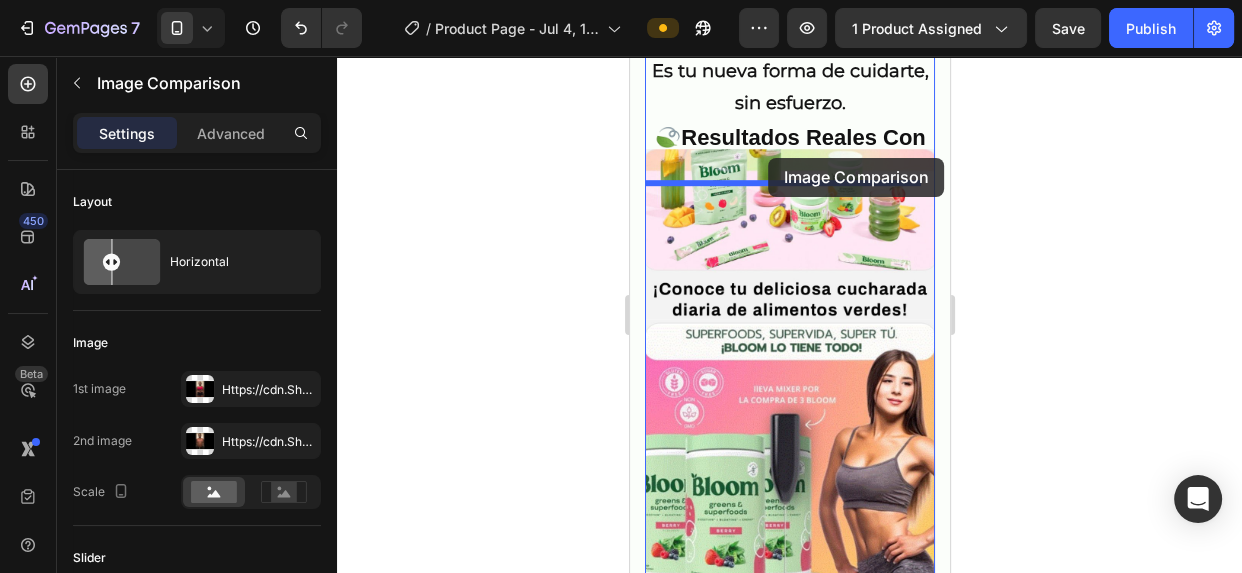 drag, startPoint x: 658, startPoint y: 358, endPoint x: 768, endPoint y: 158, distance: 228.25424 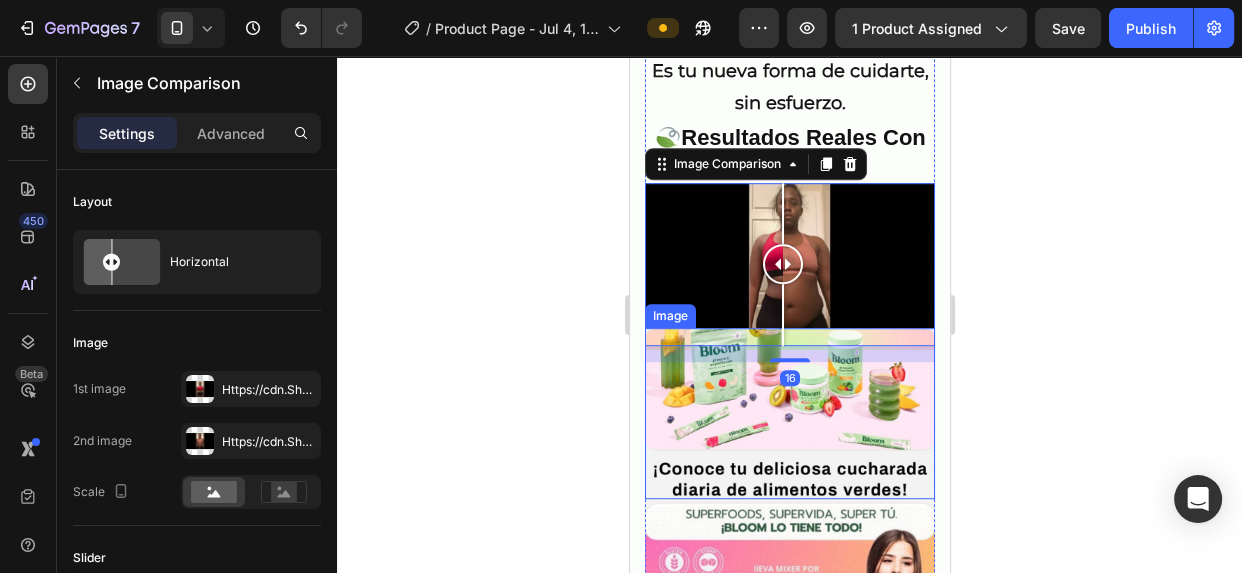 click at bounding box center (789, 413) 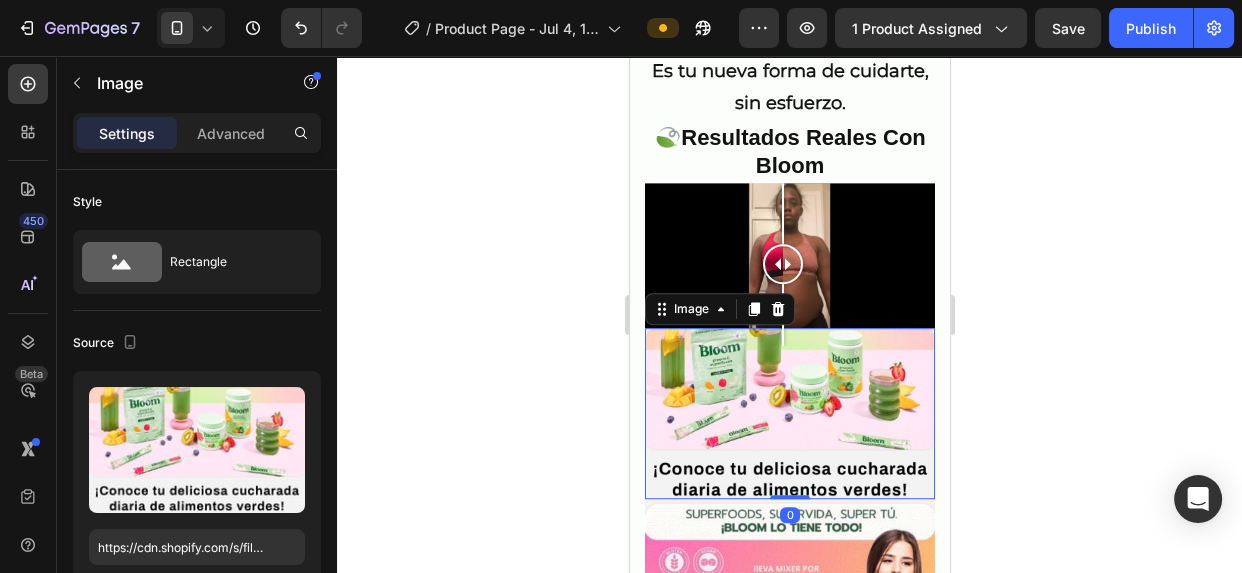 click 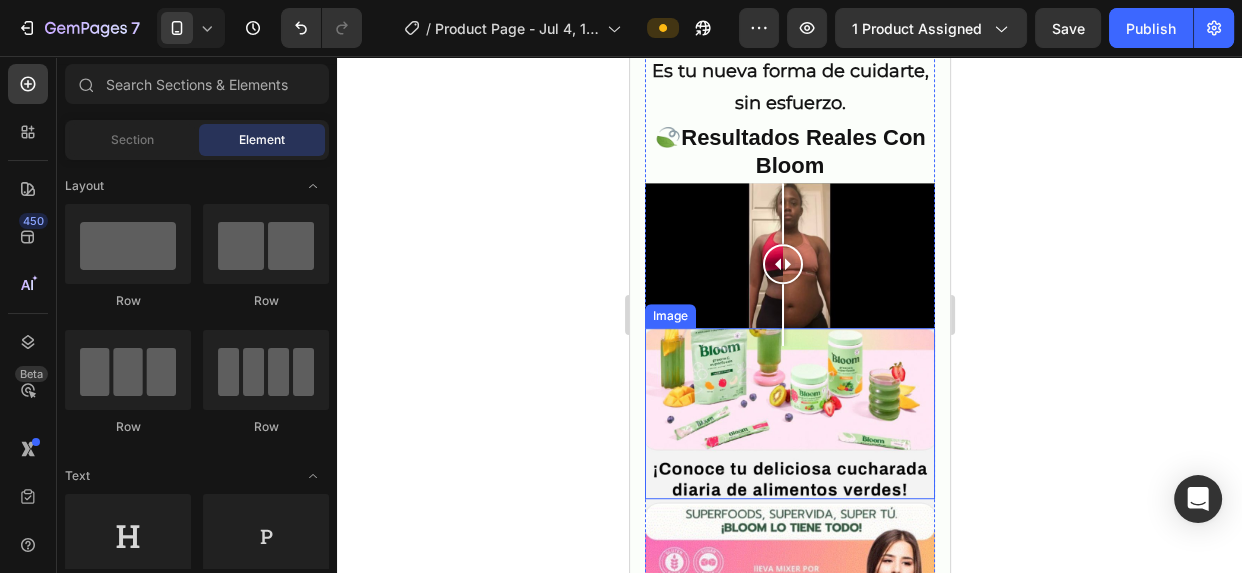 click at bounding box center (789, 413) 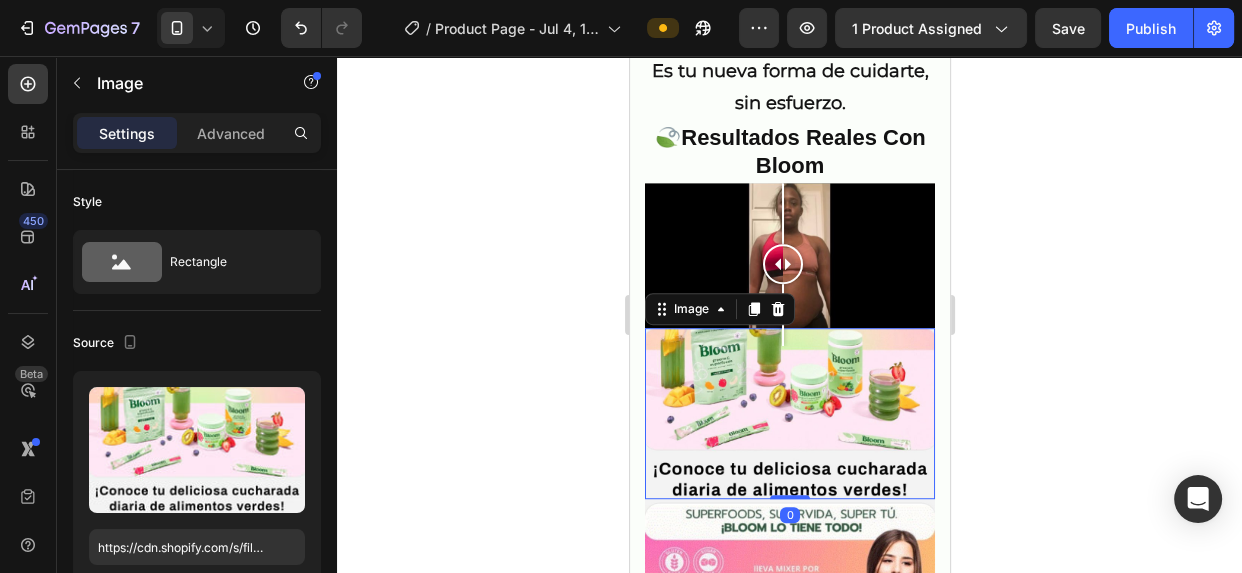 drag, startPoint x: 224, startPoint y: 161, endPoint x: 228, endPoint y: 151, distance: 10.770329 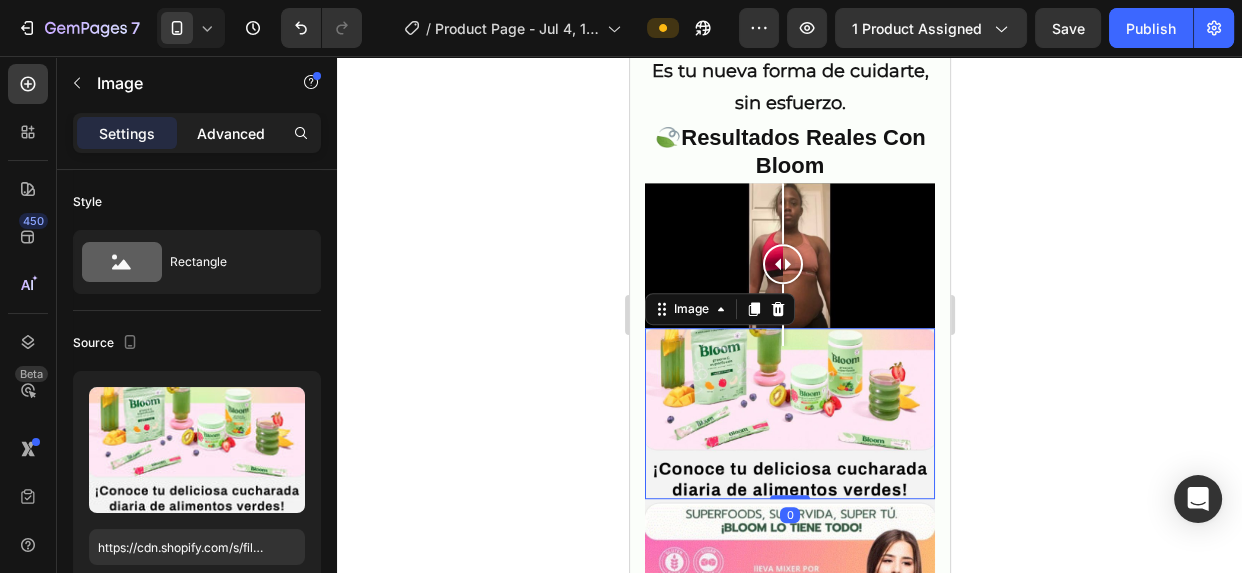 click on "Advanced" at bounding box center (231, 133) 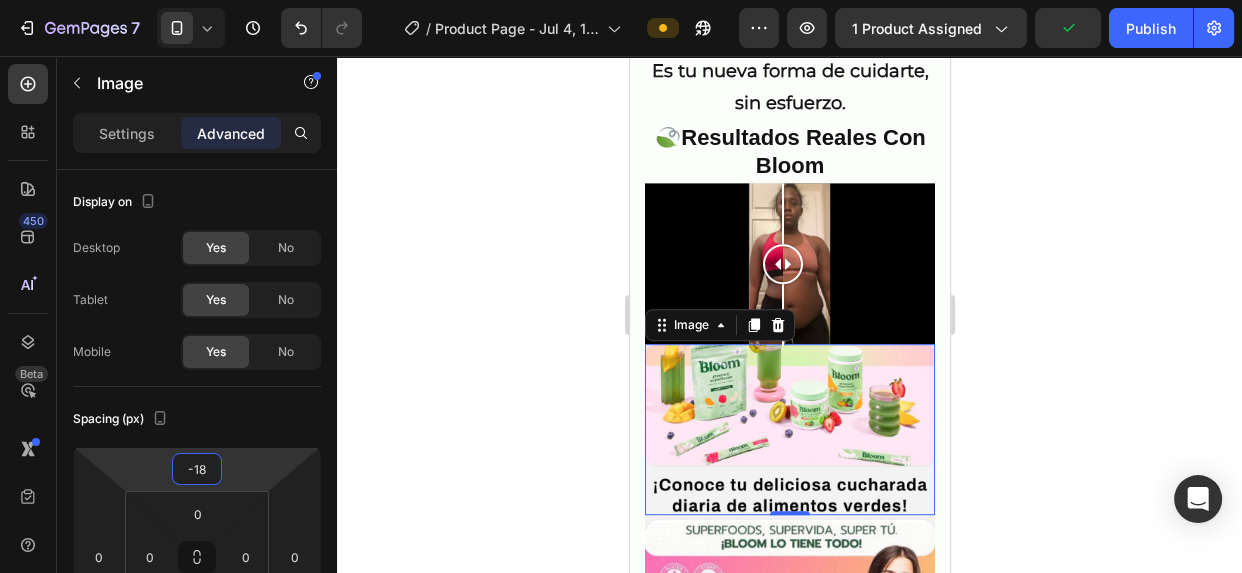 type on "-16" 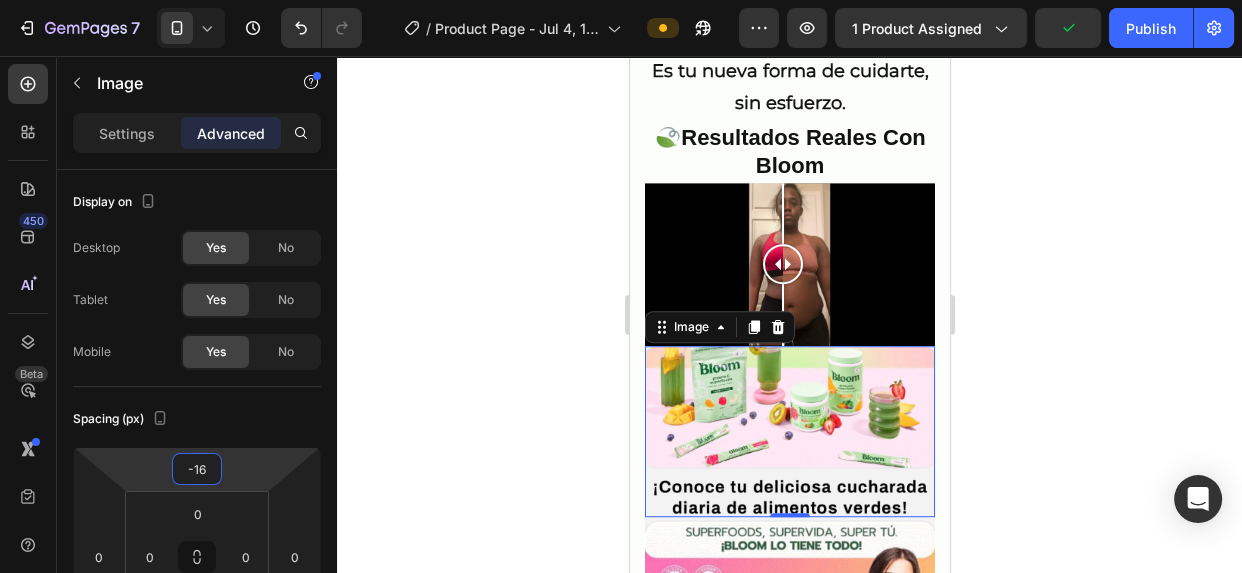 click on "7   /  Product Page - Jul 4, 17:20:12 Preview 1 product assigned  Publish  450 Beta Sections(18) Elements(84) Section Element Hero Section Product Detail Brands Trusted Badges Guarantee Product Breakdown How to use Testimonials Compare Bundle FAQs Social Proof Brand Story Product List Collection Blog List Contact Sticky Add to Cart Custom Footer Browse Library 450 Layout
Row
Row
Row
Row Text
Heading
Text Block Button
Button
Button Media
Image
Image
Video" at bounding box center [621, 0] 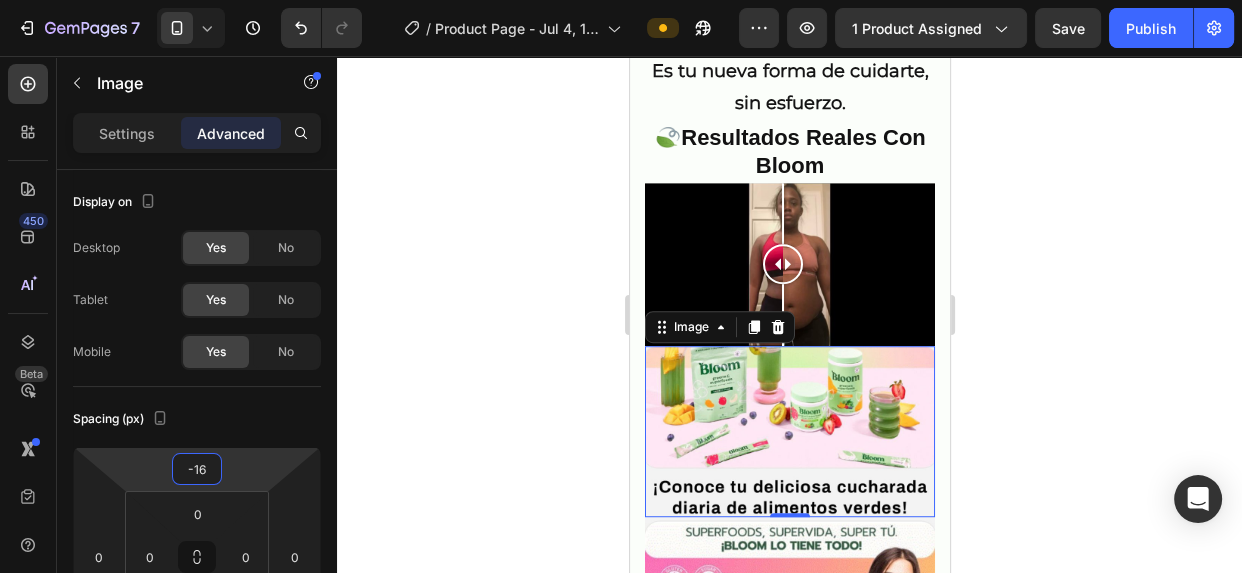 drag, startPoint x: 1150, startPoint y: 339, endPoint x: 1110, endPoint y: 310, distance: 49.40648 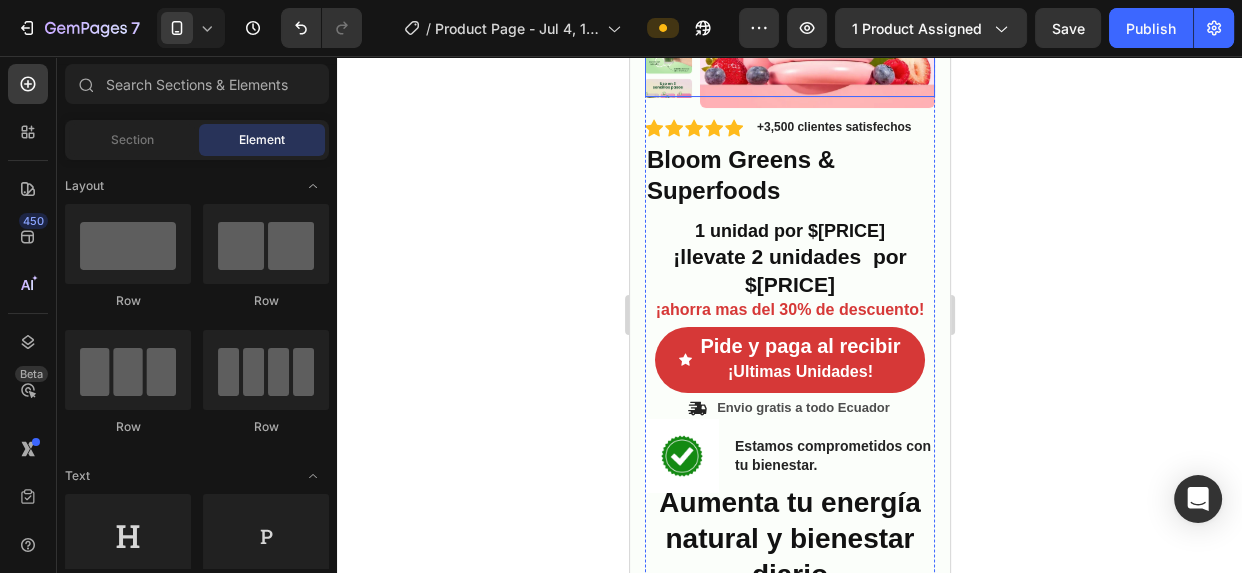 scroll, scrollTop: 545, scrollLeft: 0, axis: vertical 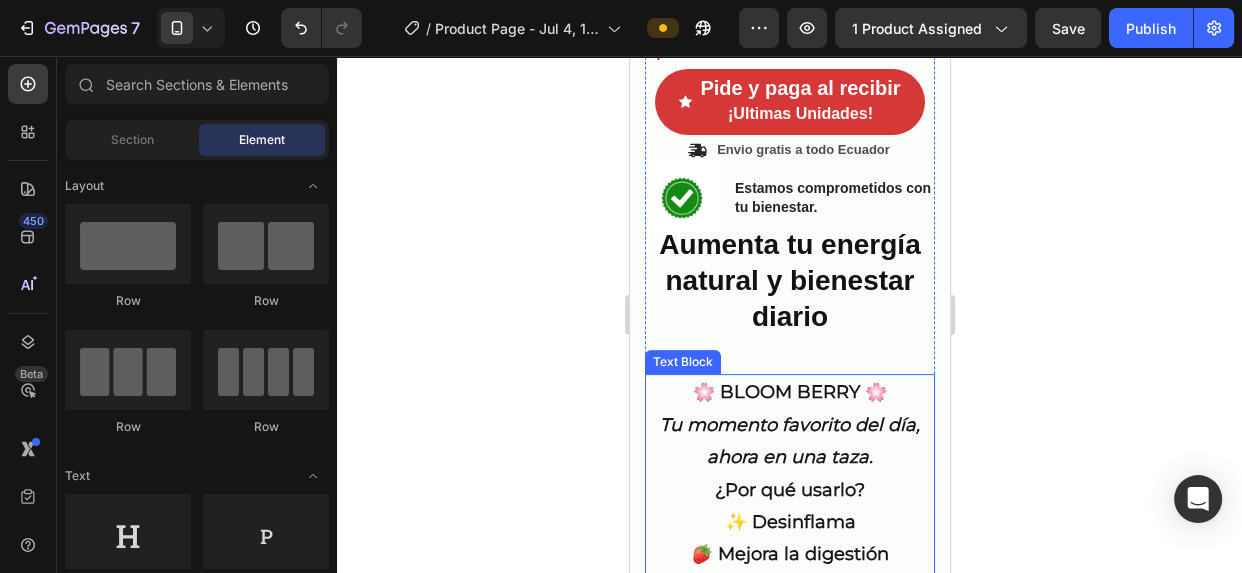 click on "🌸 BLOOM BERRY 🌸" at bounding box center (789, 392) 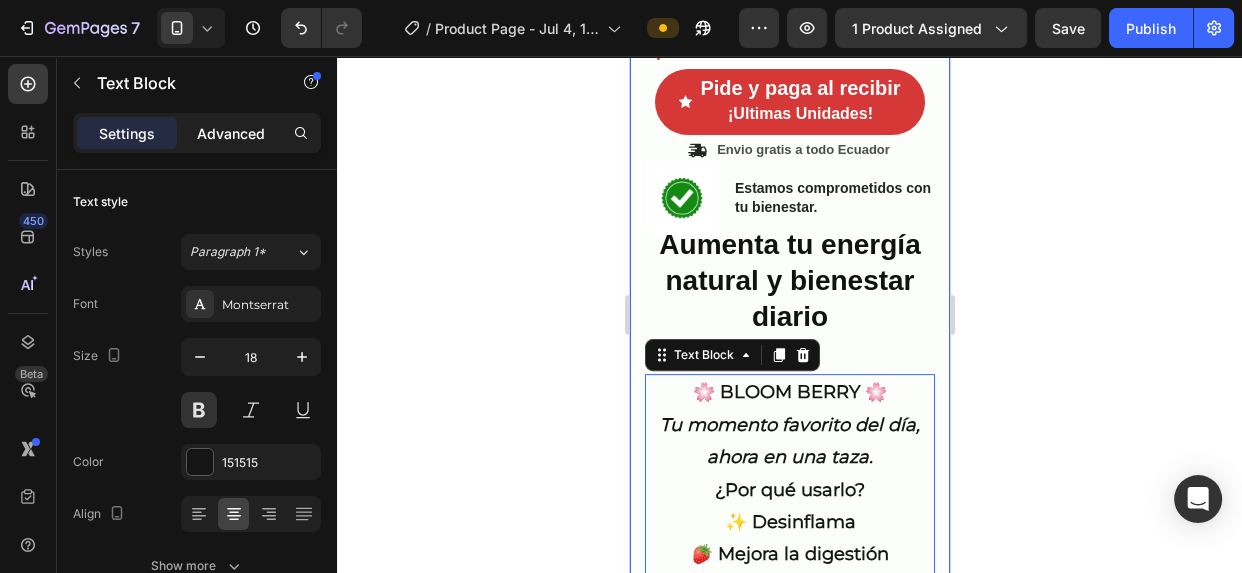 click on "Advanced" at bounding box center [231, 133] 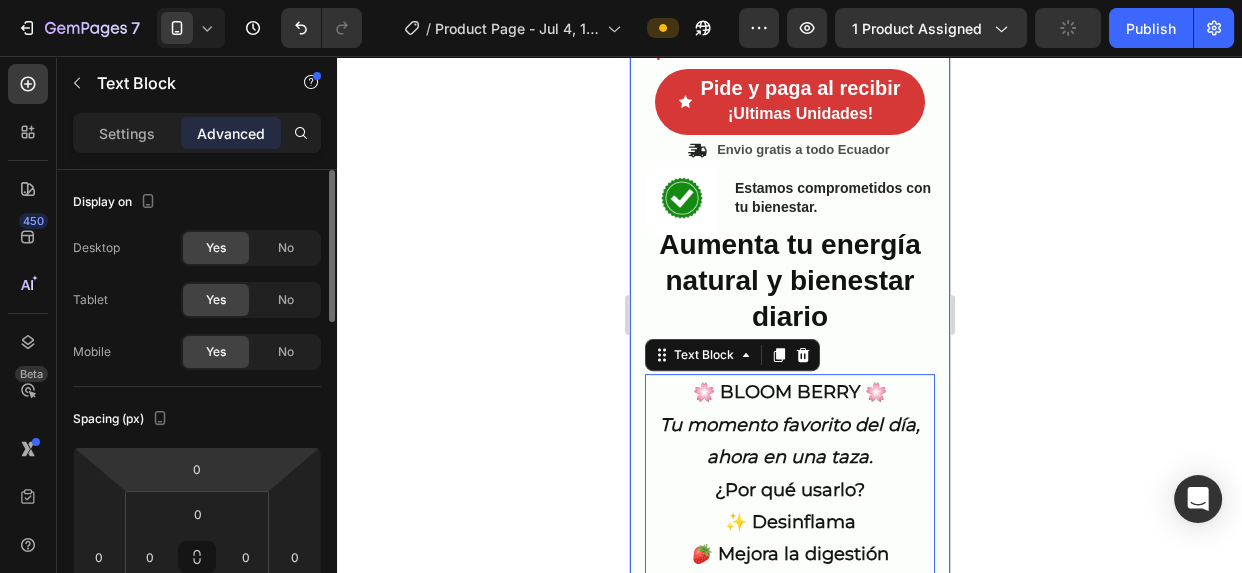 drag, startPoint x: 173, startPoint y: 469, endPoint x: 166, endPoint y: 460, distance: 11.401754 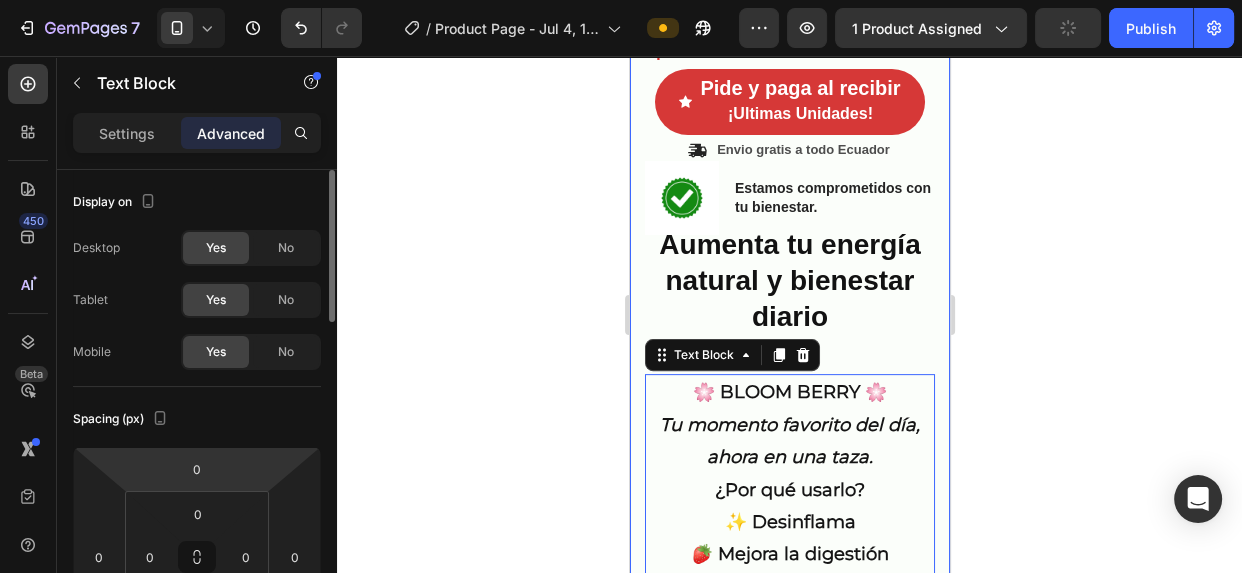 click on "0" at bounding box center (197, 469) 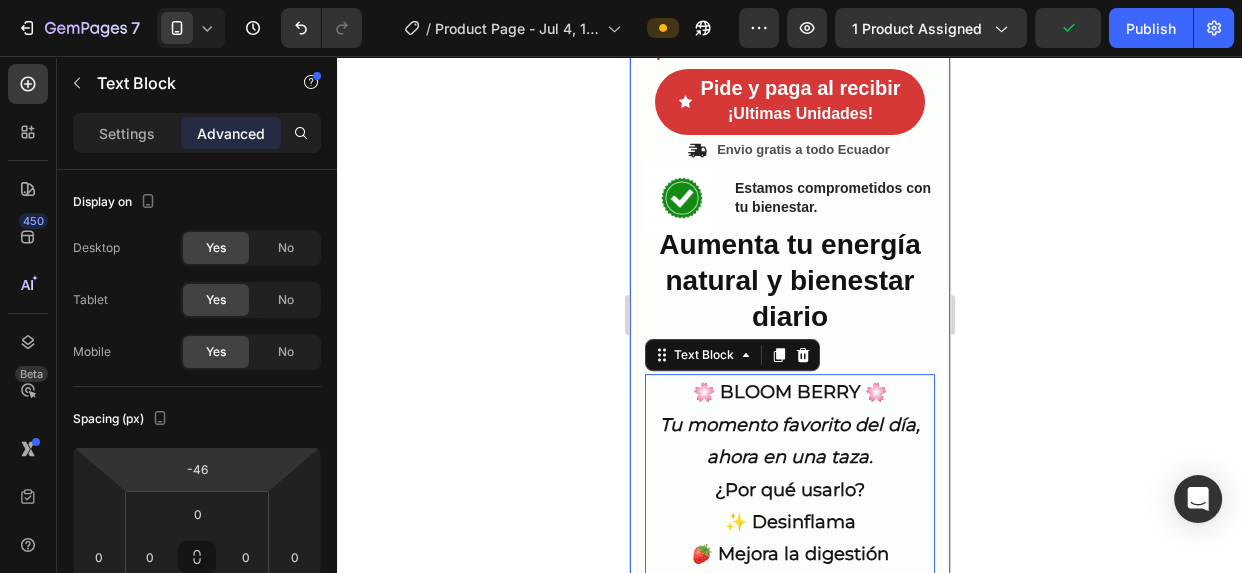 drag, startPoint x: 163, startPoint y: 459, endPoint x: 160, endPoint y: 480, distance: 21.213203 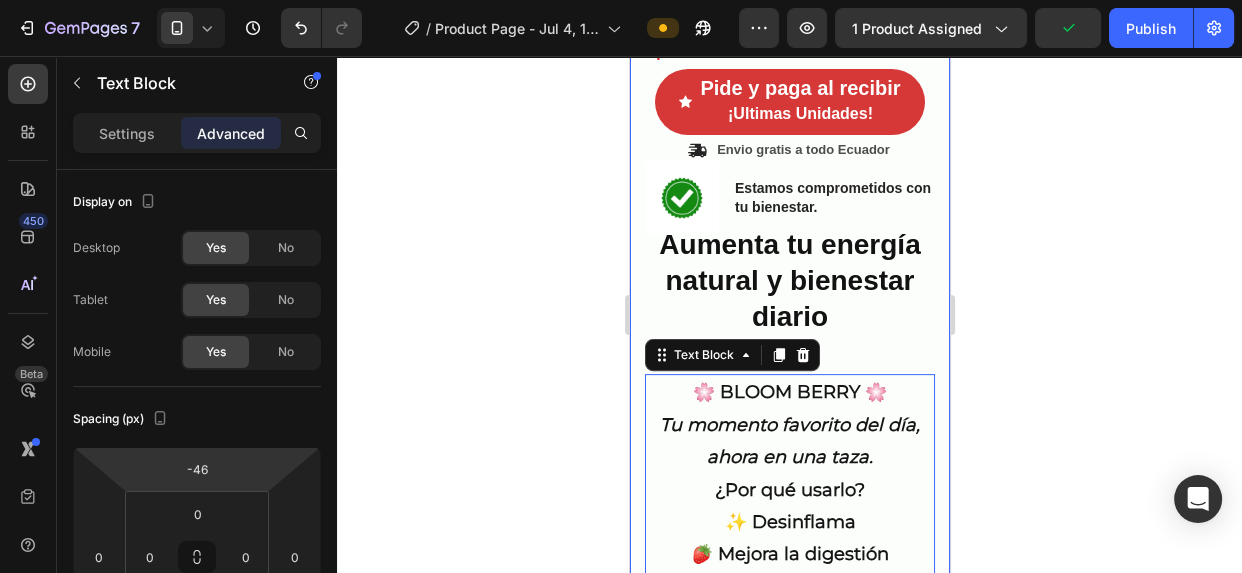click on "7   /  Product Page - Jul 4, 17:20:12 Preview 1 product assigned  Publish  450 Beta Sections(18) Elements(84) Section Element Hero Section Product Detail Brands Trusted Badges Guarantee Product Breakdown How to use Testimonials Compare Bundle FAQs Social Proof Brand Story Product List Collection Blog List Contact Sticky Add to Cart Custom Footer Browse Library 450 Layout
Row
Row
Row
Row Text
Heading
Text Block Button
Button
Button Media
Image
Image
Video" at bounding box center [621, 0] 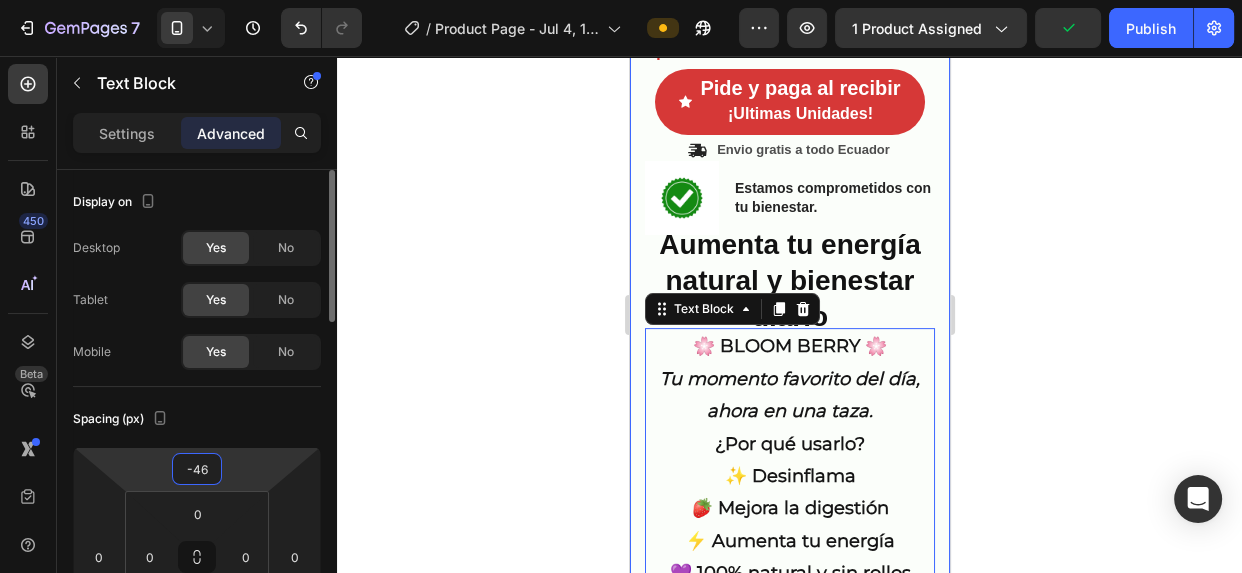 click on "-46" at bounding box center (197, 469) 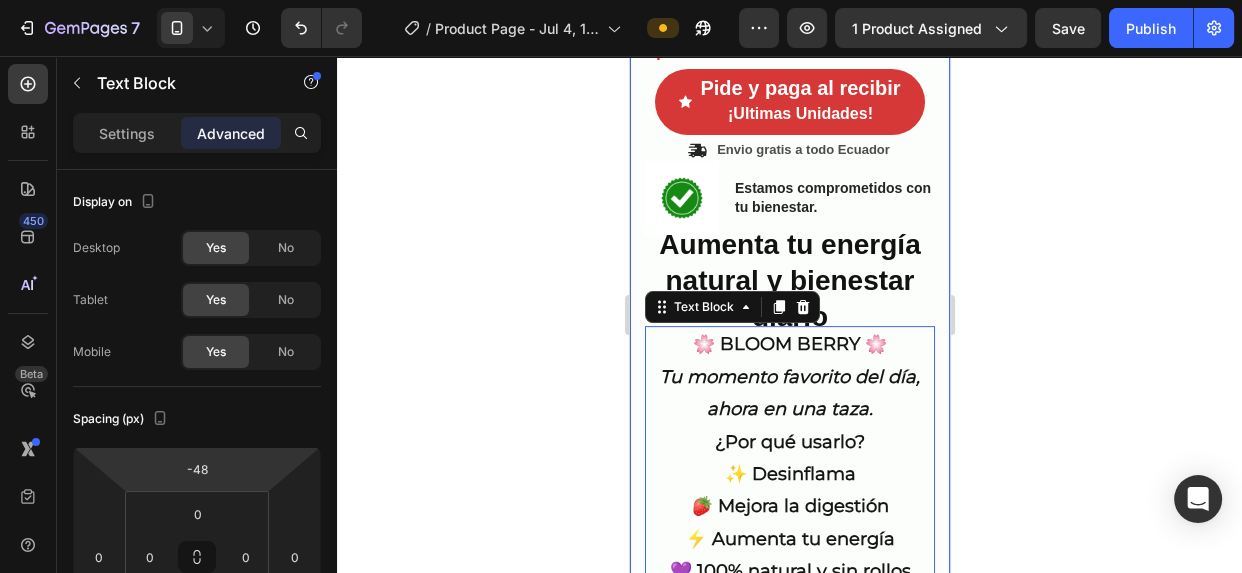 type on "-40" 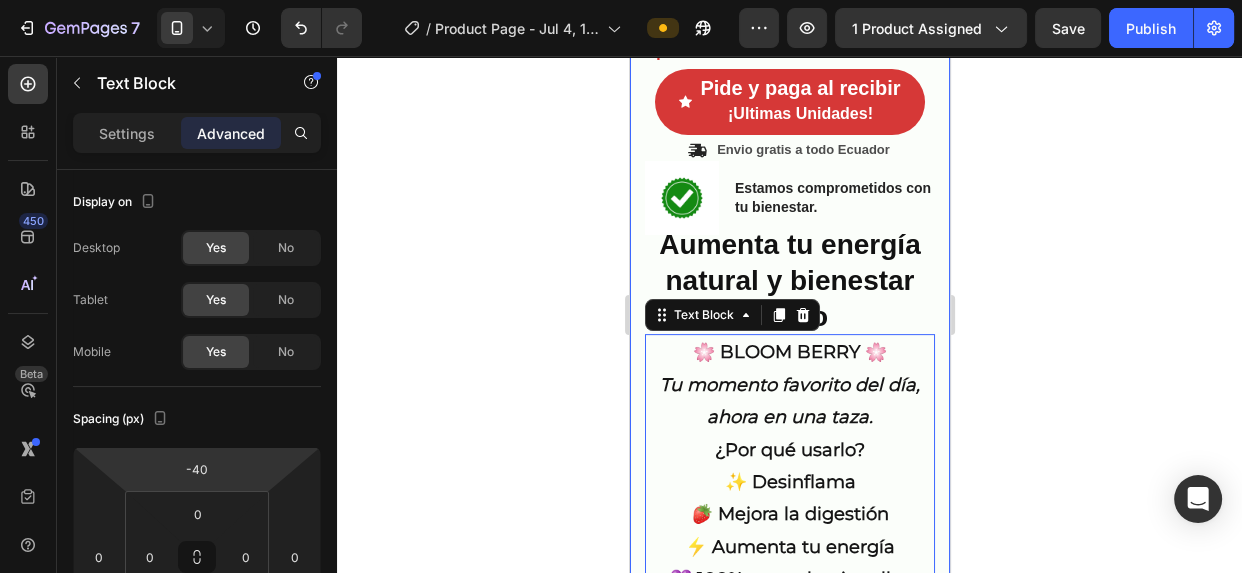 click on "7   /  Product Page - Jul 4, 17:20:12 Preview 1 product assigned  Save   Publish  450 Beta Sections(18) Elements(84) Section Element Hero Section Product Detail Brands Trusted Badges Guarantee Product Breakdown How to use Testimonials Compare Bundle FAQs Social Proof Brand Story Product List Collection Blog List Contact Sticky Add to Cart Custom Footer Browse Library 450 Layout
Row
Row
Row
Row Text
Heading
Text Block Button
Button
Button Media
Image
Image" at bounding box center (621, 0) 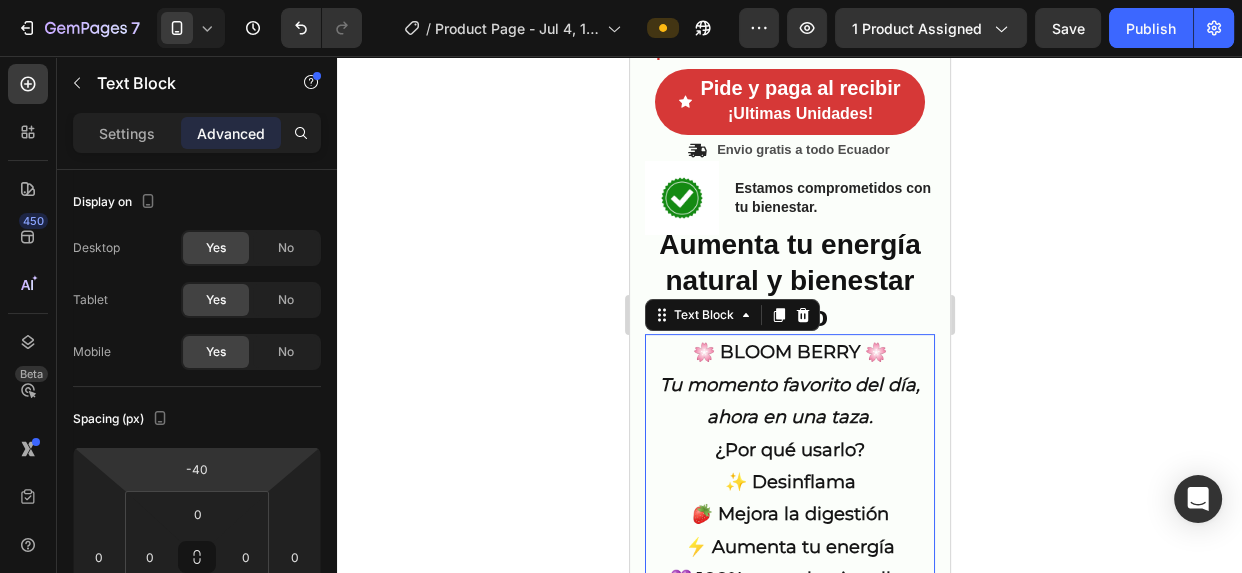 click 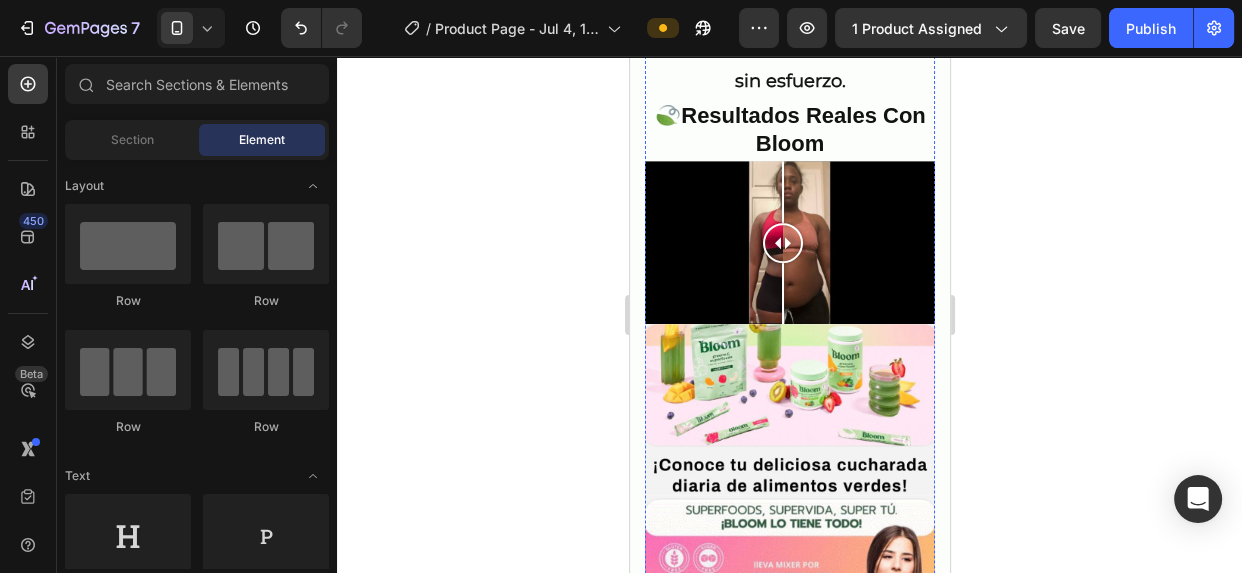 scroll, scrollTop: 1277, scrollLeft: 0, axis: vertical 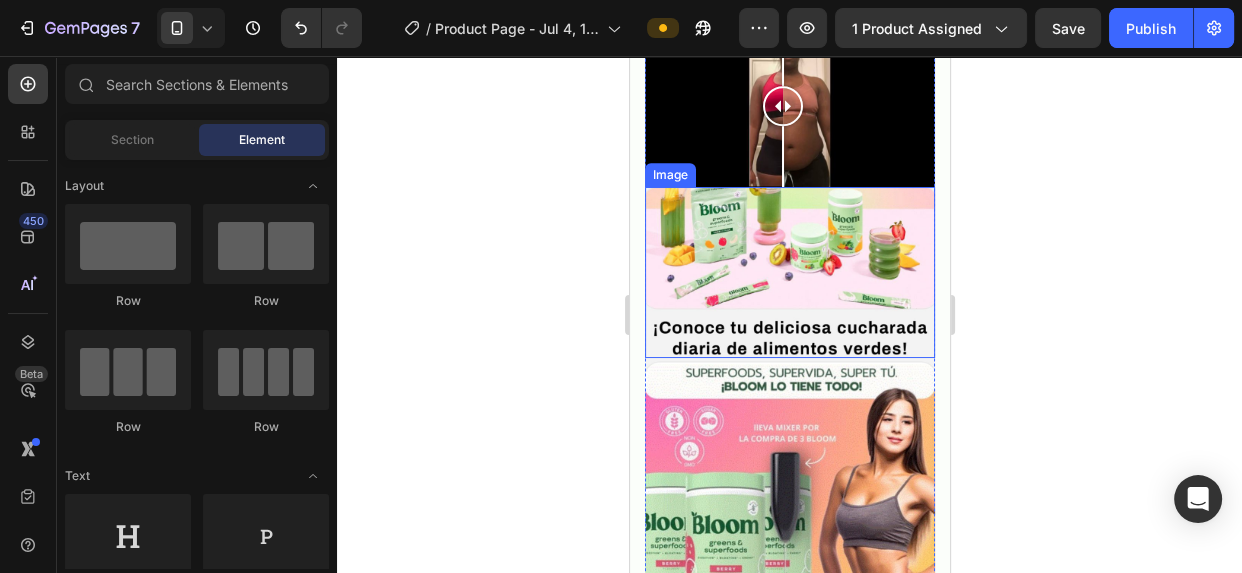 click at bounding box center [789, 272] 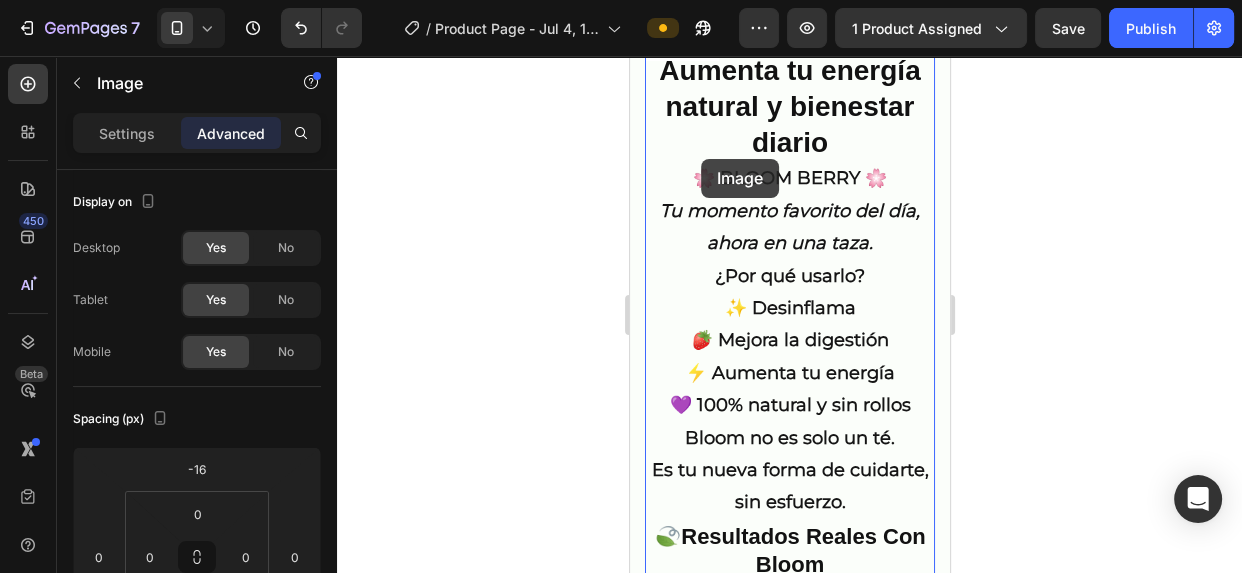 scroll, scrollTop: 640, scrollLeft: 0, axis: vertical 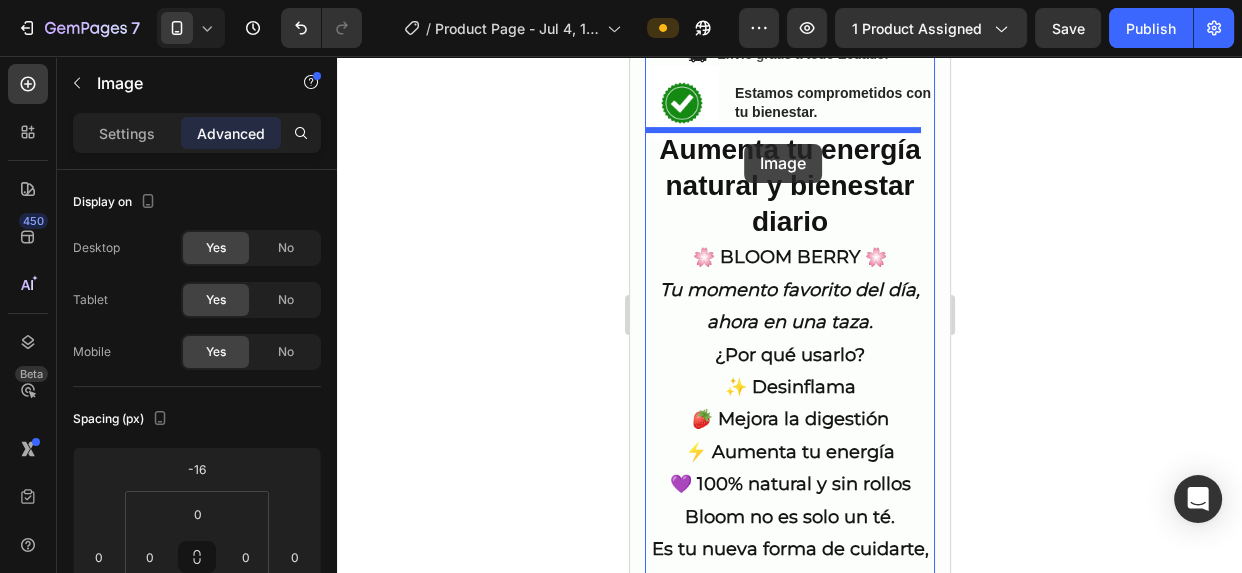 drag, startPoint x: 657, startPoint y: 163, endPoint x: 744, endPoint y: 144, distance: 89.050545 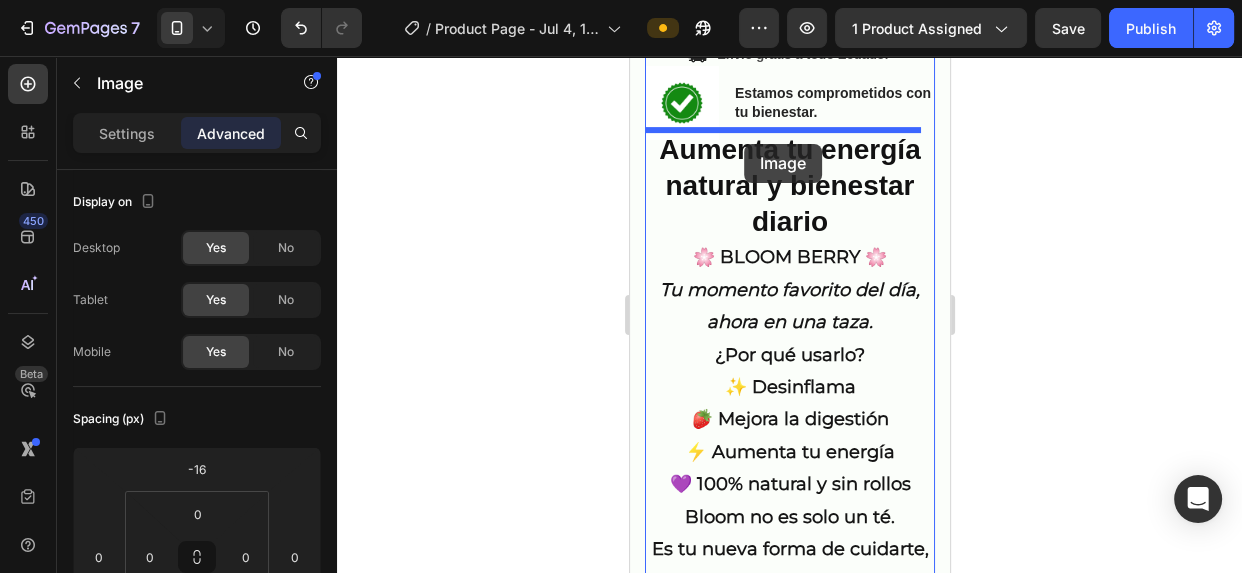 click on "Mobile  ( 320 px) iPhone 13 Mini iPhone 13 Pro iPhone 11 Pro Max iPhone 15 Pro Max Pixel 7 Galaxy S8+ Galaxy S20 Ultra iPad Mini iPad Air iPad Pro Header Product Images
Material
Shipping
Care instruction Accordion Icon Icon Icon Icon Icon Icon List +3,500 clientes satisfechos  Text Block Row 50% OFF Discount Tag Bloom Greens & Superfoods Product Title Icon Icon Icon Icon Icon Icon List 2,500+ Verified Reviews! Text Block Row 1 unidad por $[PRICE] Heading ¡llevate 2 unidades  por $[PRICE] Heading ¡ahorra mas del 30% de descuento! Heading   Pide y paga al recibir ¡Ultimas Unidades! Button
Icon Envio gratis a todo Ecuador  Text Block Row Setup options like colors, sizes with product variant.       Add new variant   or   sync data Product Variants & Swatches Image Estamos comprometidos con tu bienestar. Text Block Row Row Aumenta tu energía natural y bienestar diario    Heading 🌸 BLOOM BERRY 🌸 Tu momento favorito del día, ahora en una taza. Heading" at bounding box center [789, 3247] 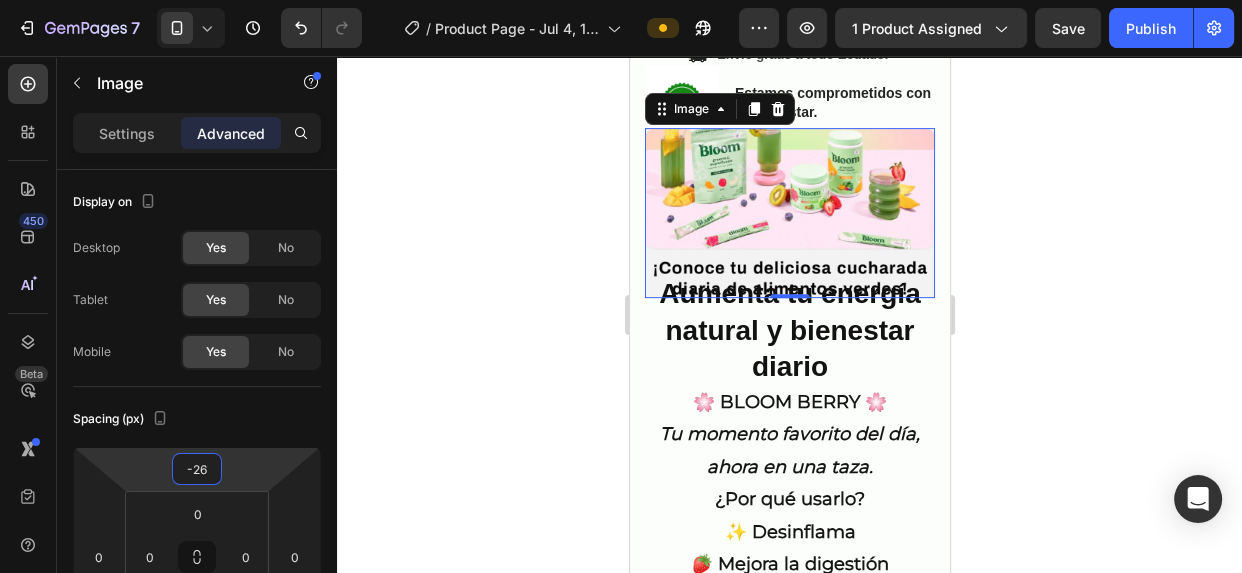 type on "-28" 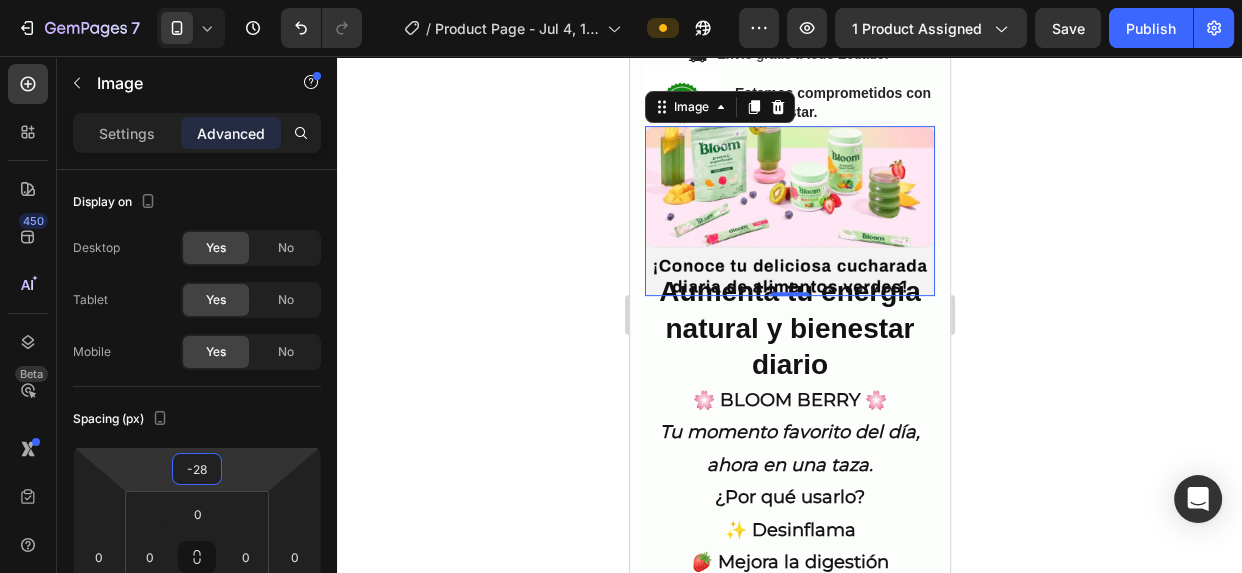 drag, startPoint x: 143, startPoint y: 467, endPoint x: 156, endPoint y: 472, distance: 13.928389 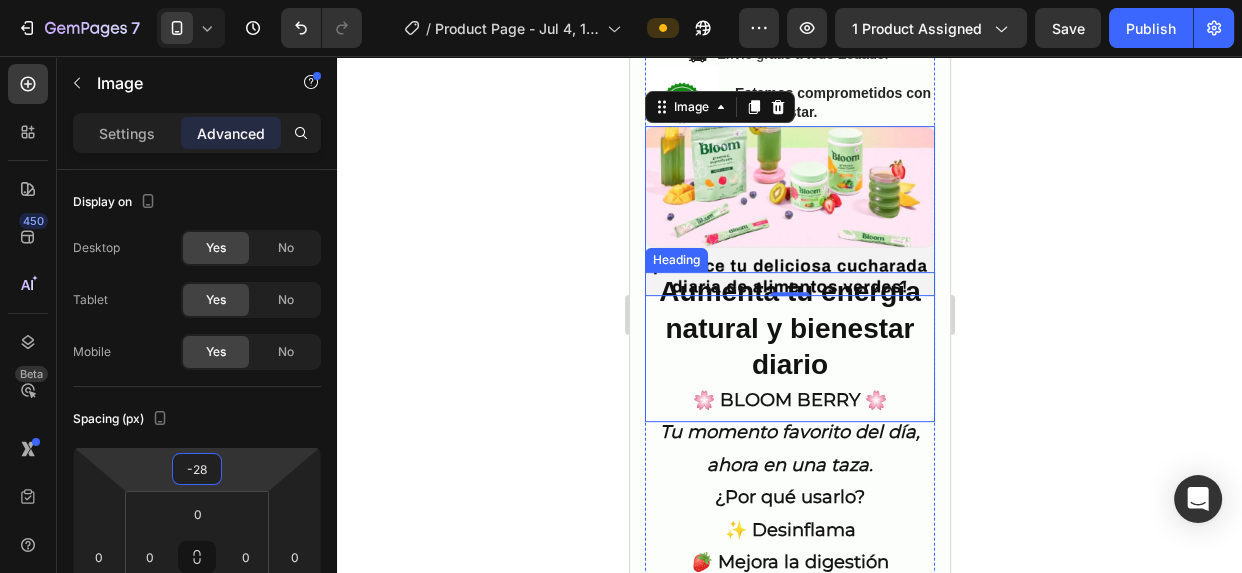 click on "Aumenta tu energía natural y bienestar diario" at bounding box center [788, 328] 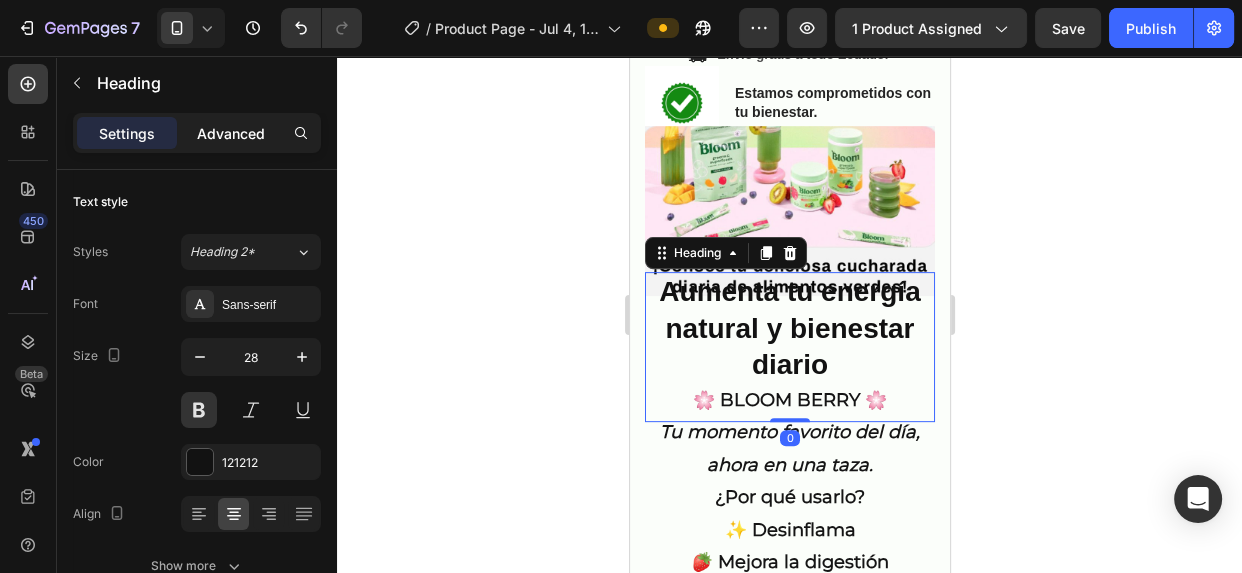 click on "Advanced" 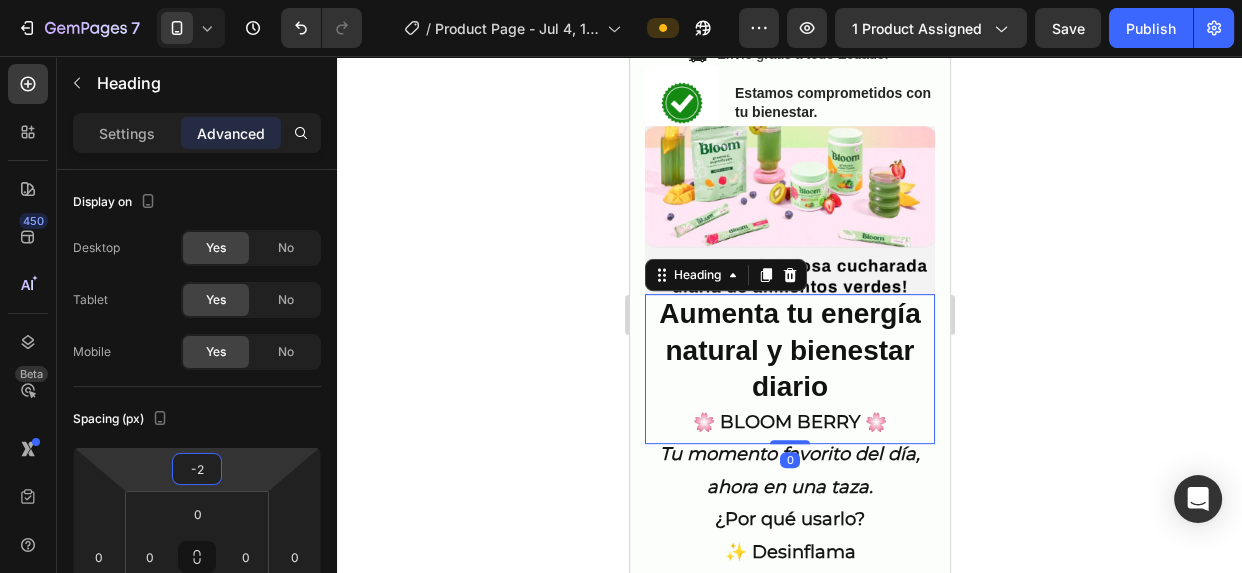 type on "4" 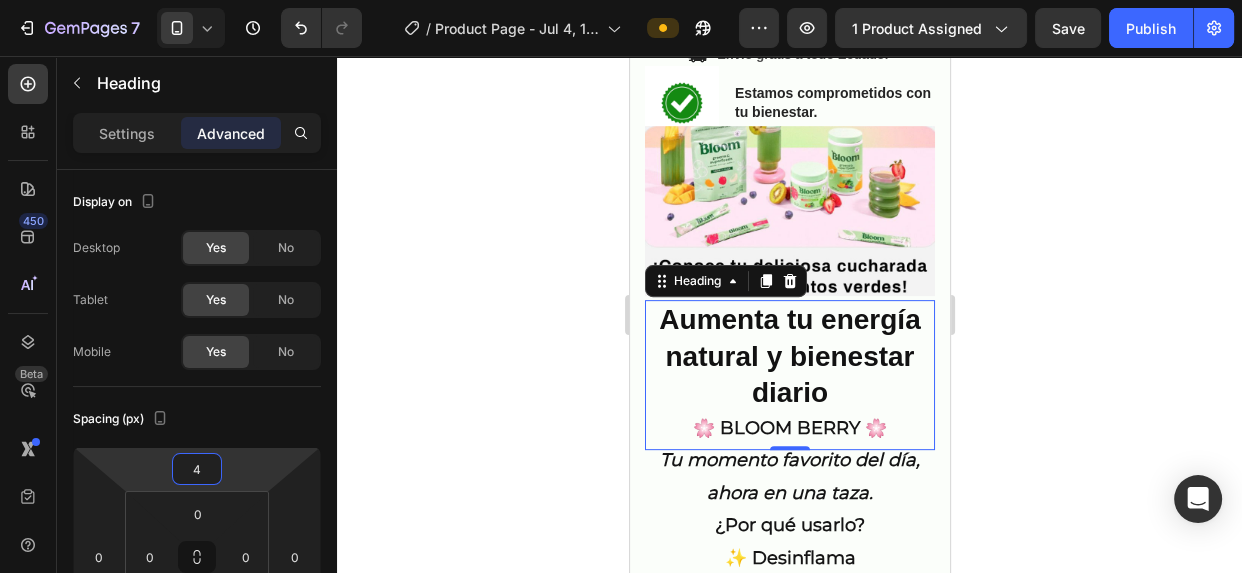 drag, startPoint x: 137, startPoint y: 468, endPoint x: 148, endPoint y: 455, distance: 17.029387 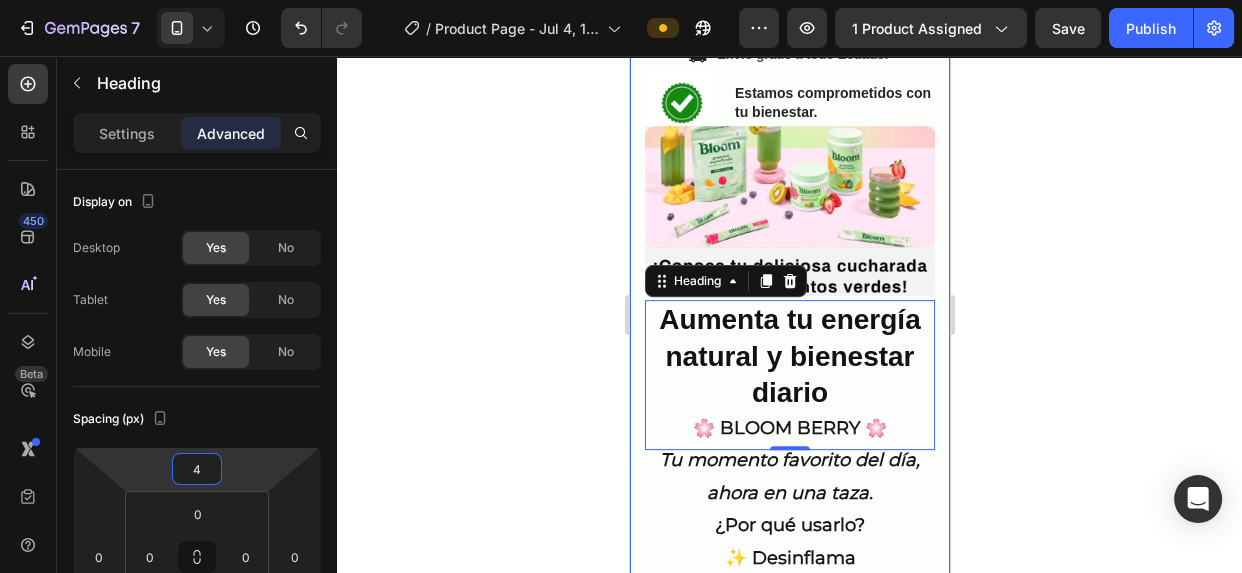 click 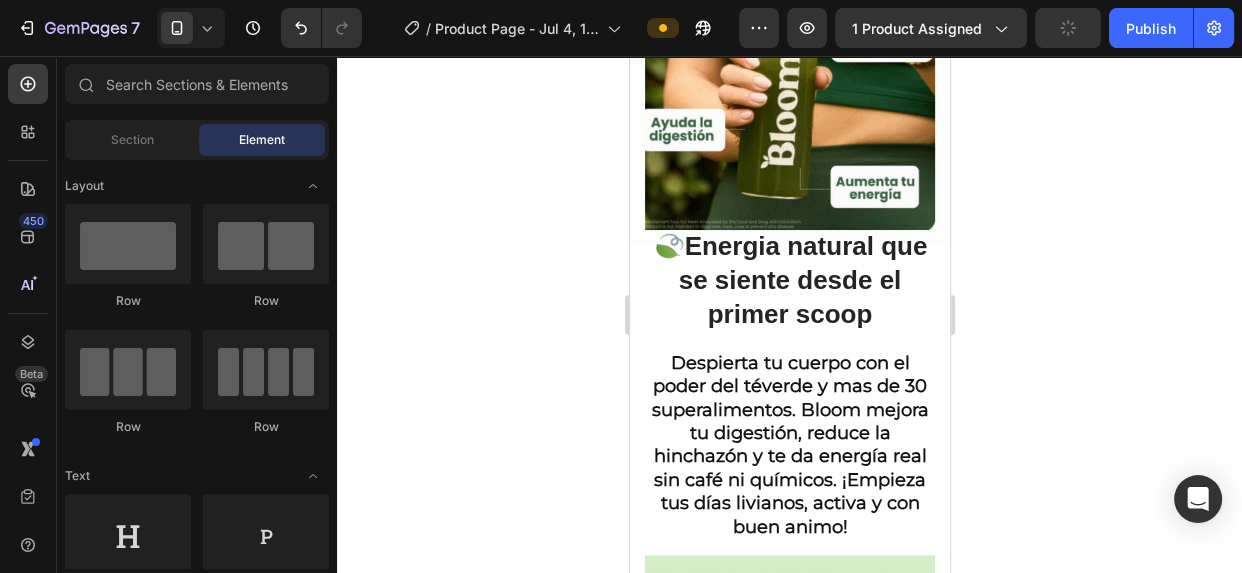 scroll, scrollTop: 2731, scrollLeft: 0, axis: vertical 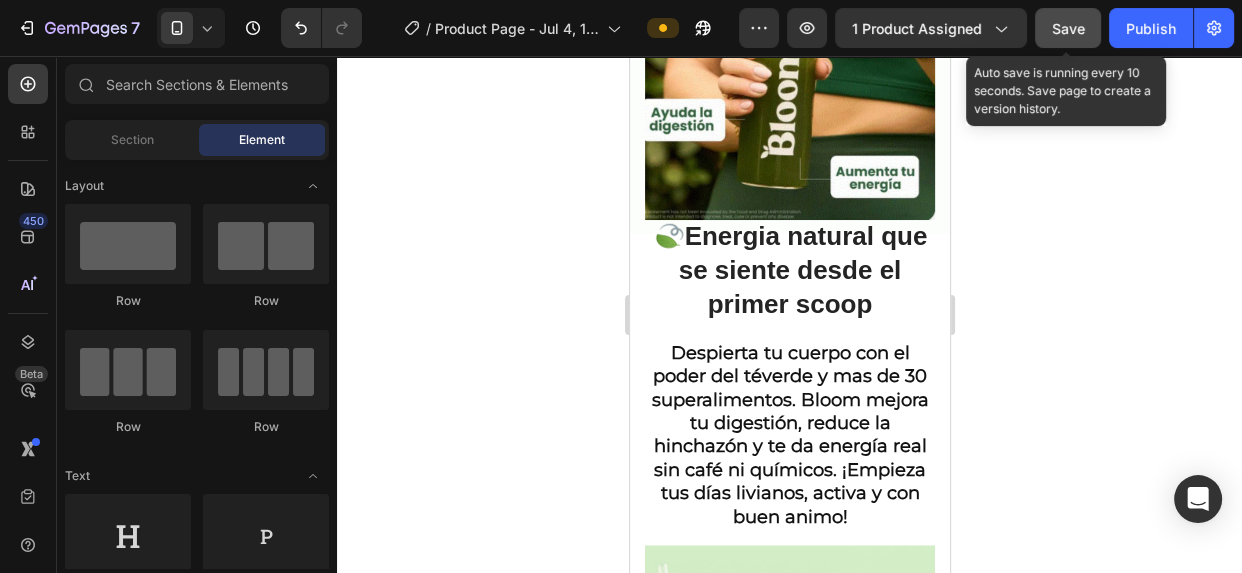 click on "Save" 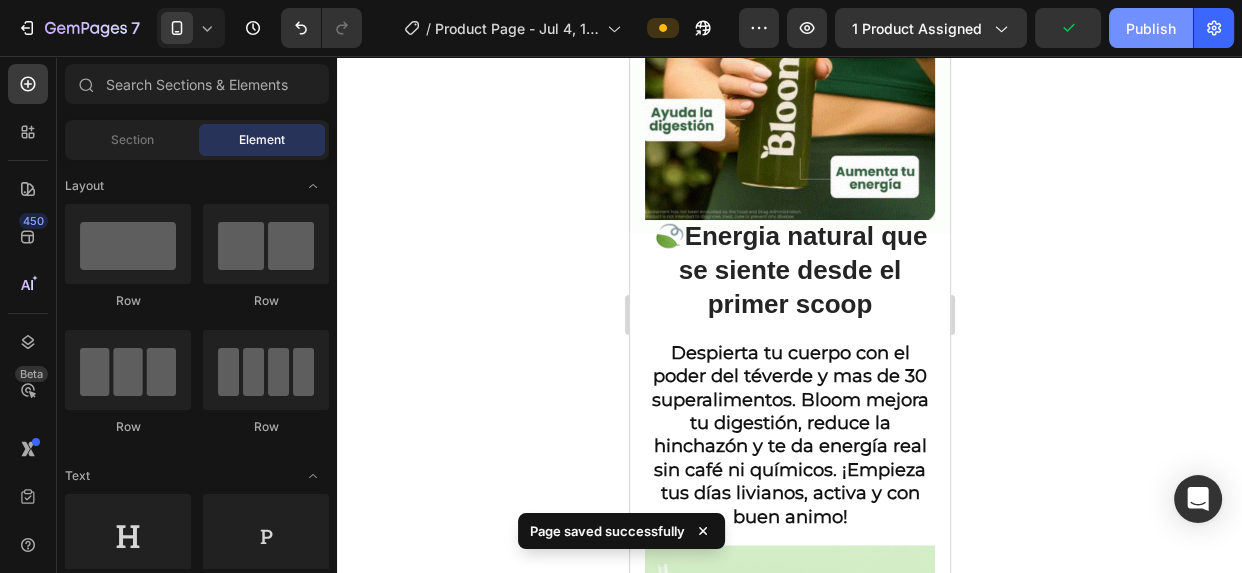 click on "Publish" 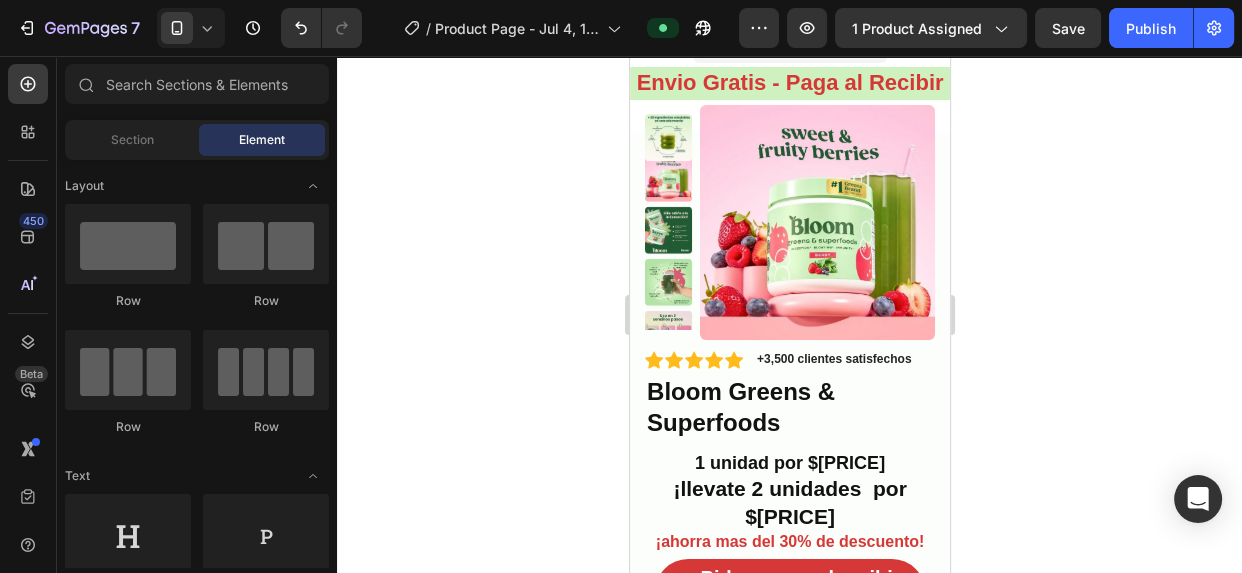 scroll, scrollTop: 0, scrollLeft: 0, axis: both 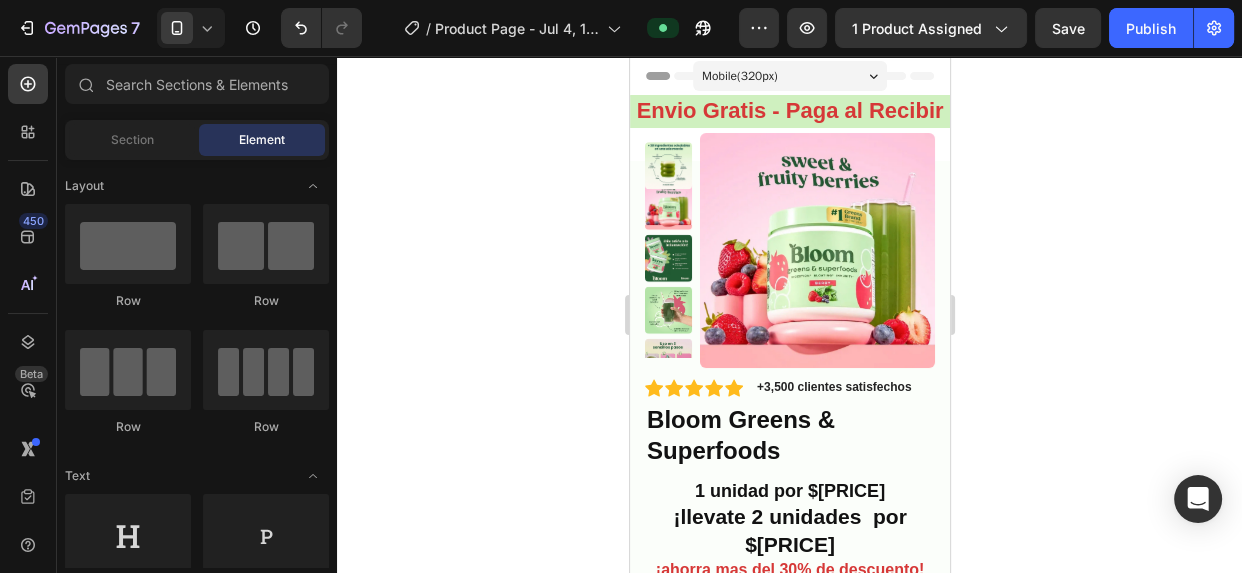 drag, startPoint x: 777, startPoint y: 600, endPoint x: 707, endPoint y: 600, distance: 70 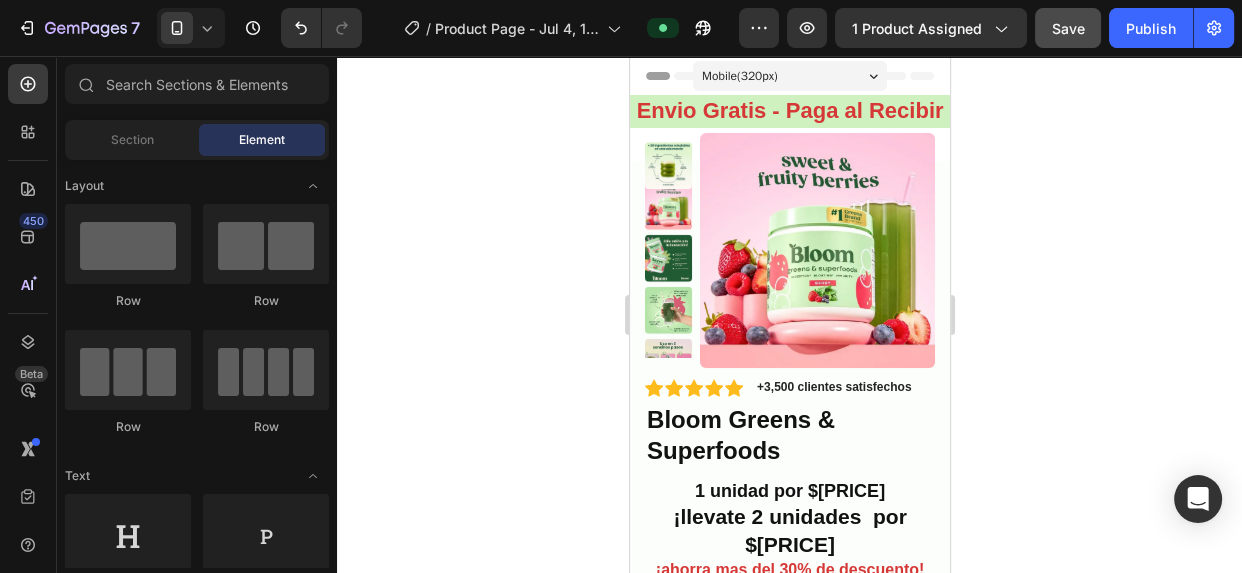 drag, startPoint x: 707, startPoint y: 600, endPoint x: 1074, endPoint y: 39, distance: 670.3805 